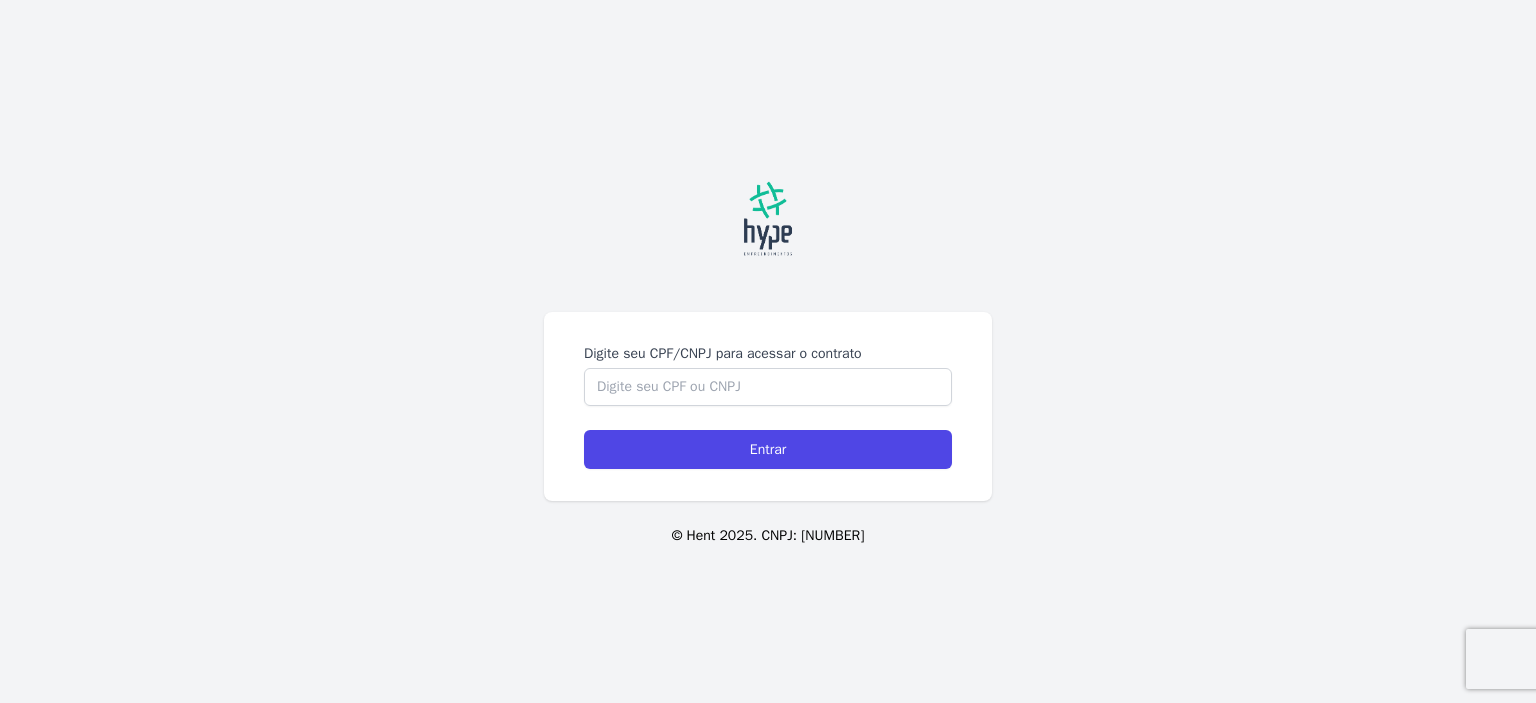 scroll, scrollTop: 0, scrollLeft: 0, axis: both 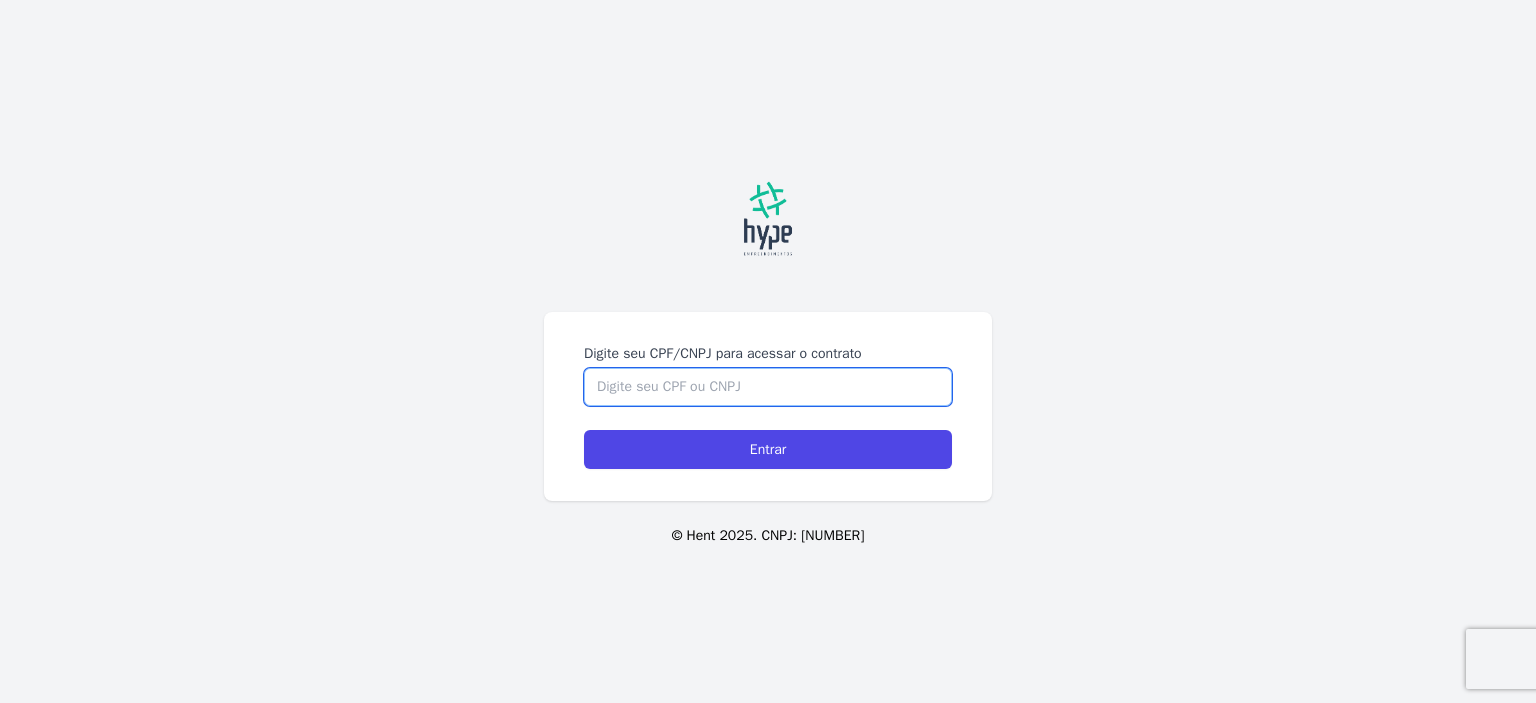 click on "Digite seu CPF/CNPJ para acessar o contrato" at bounding box center [768, 387] 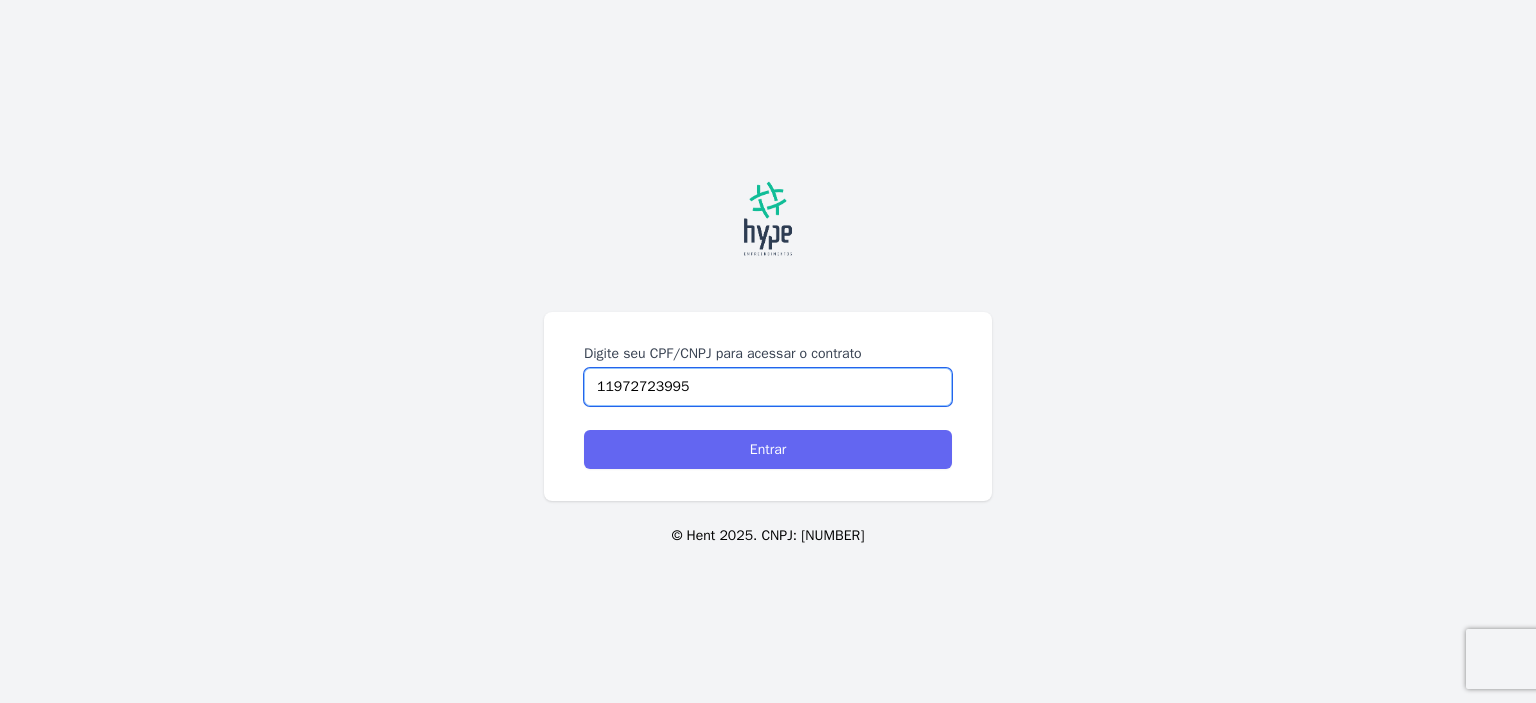 type on "11972723995" 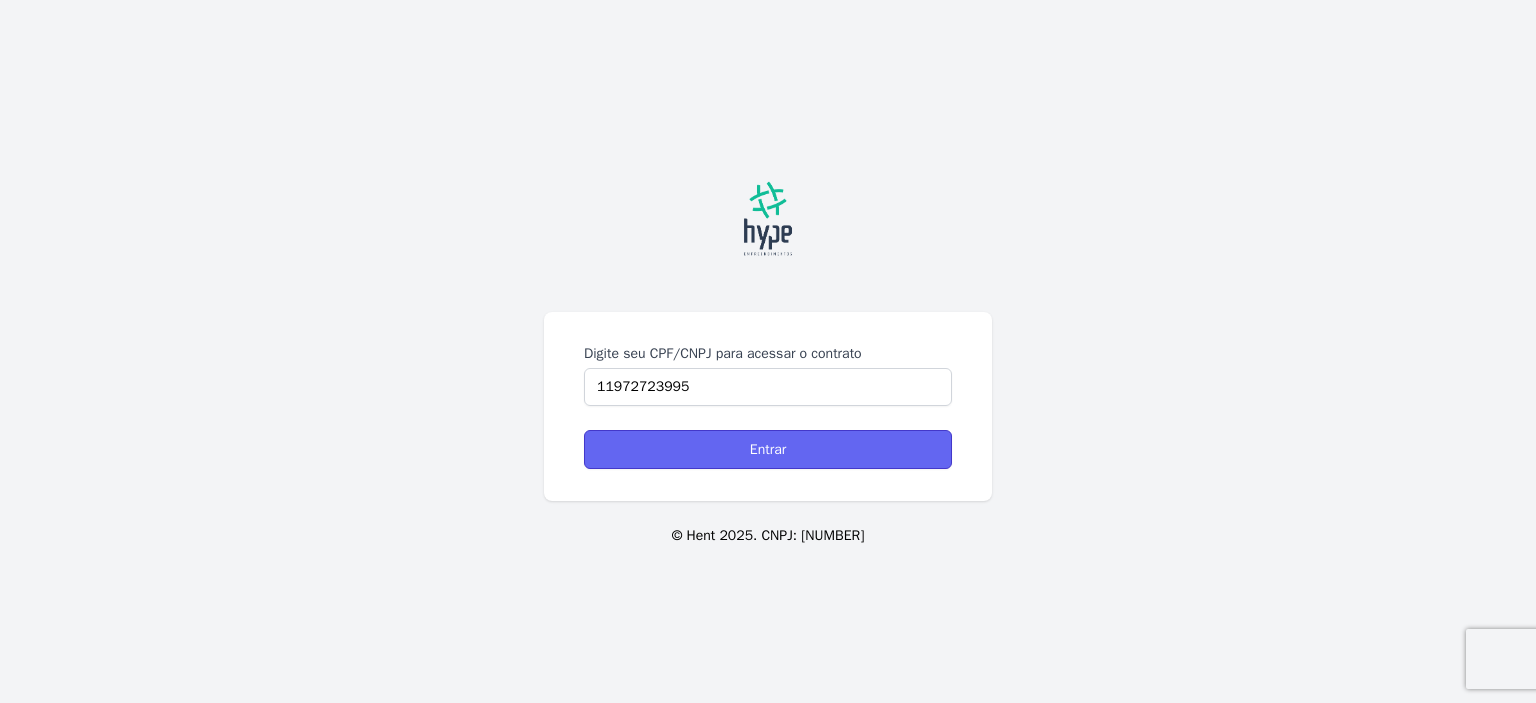 click on "Entrar" at bounding box center (768, 449) 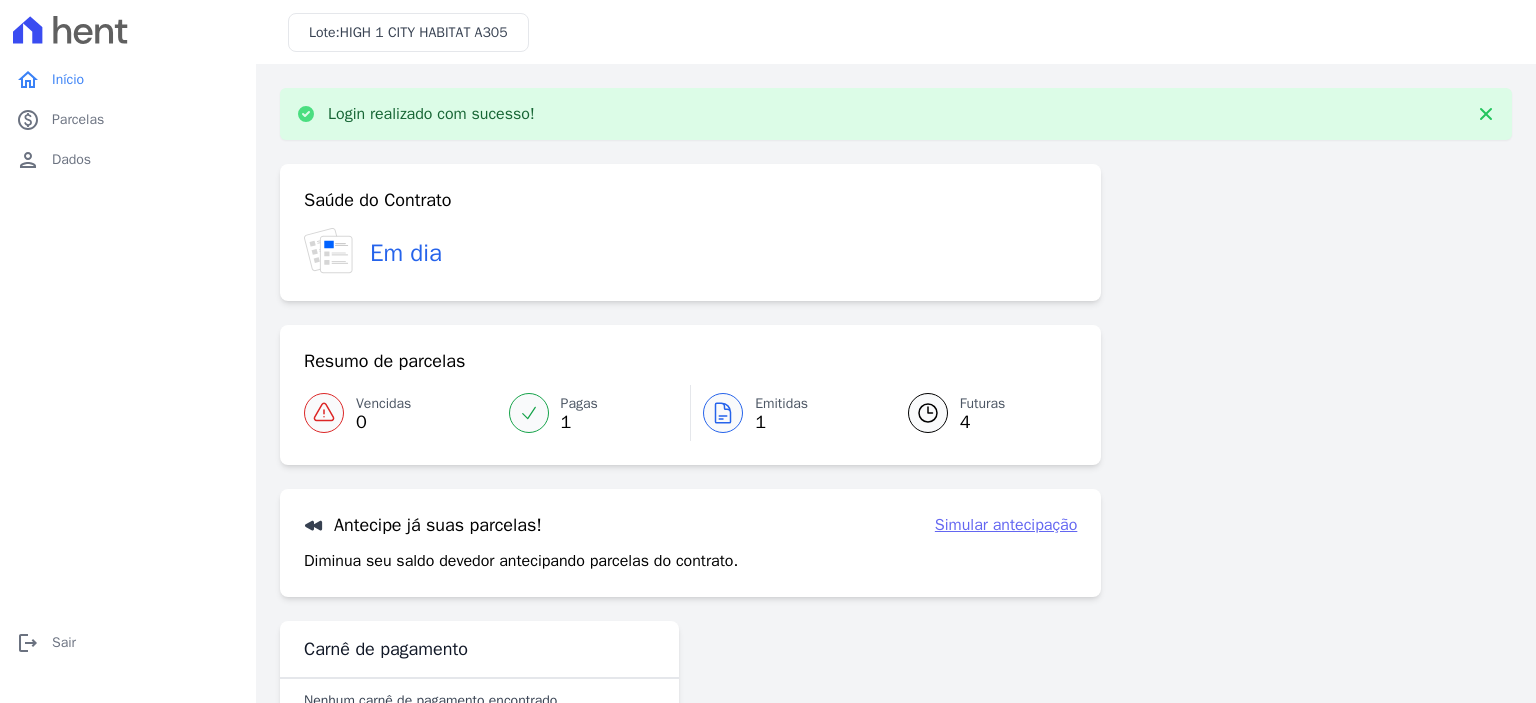 scroll, scrollTop: 0, scrollLeft: 0, axis: both 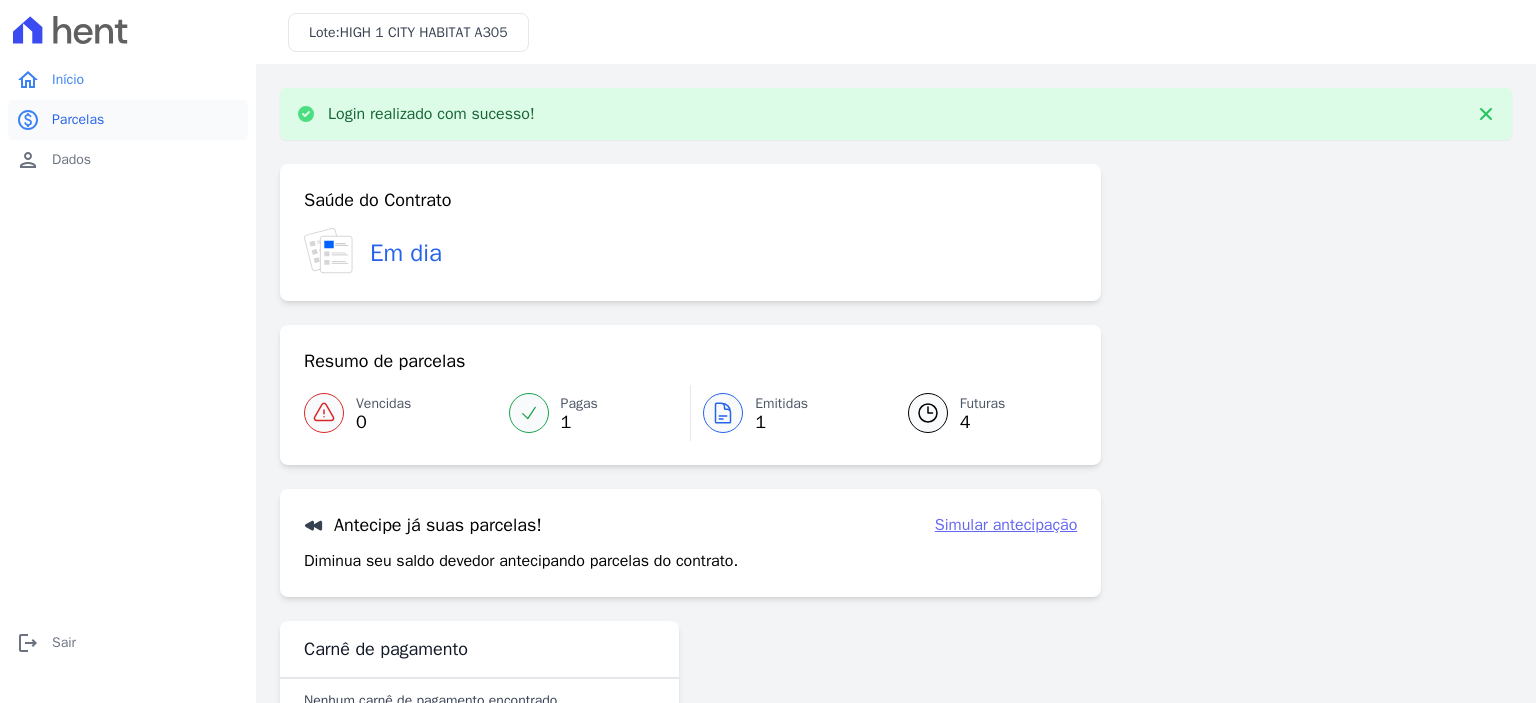 click on "Parcelas" at bounding box center (78, 120) 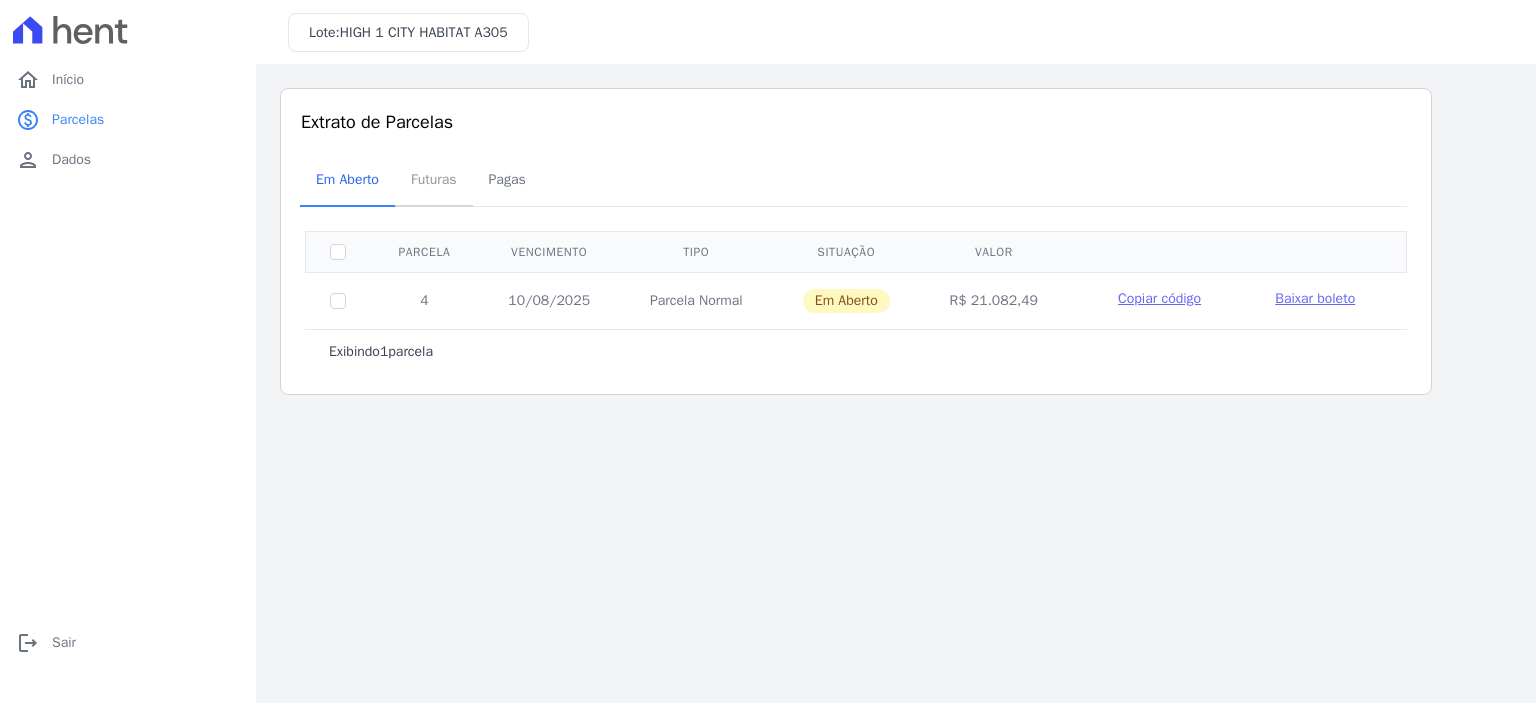 click on "Futuras" at bounding box center [434, 179] 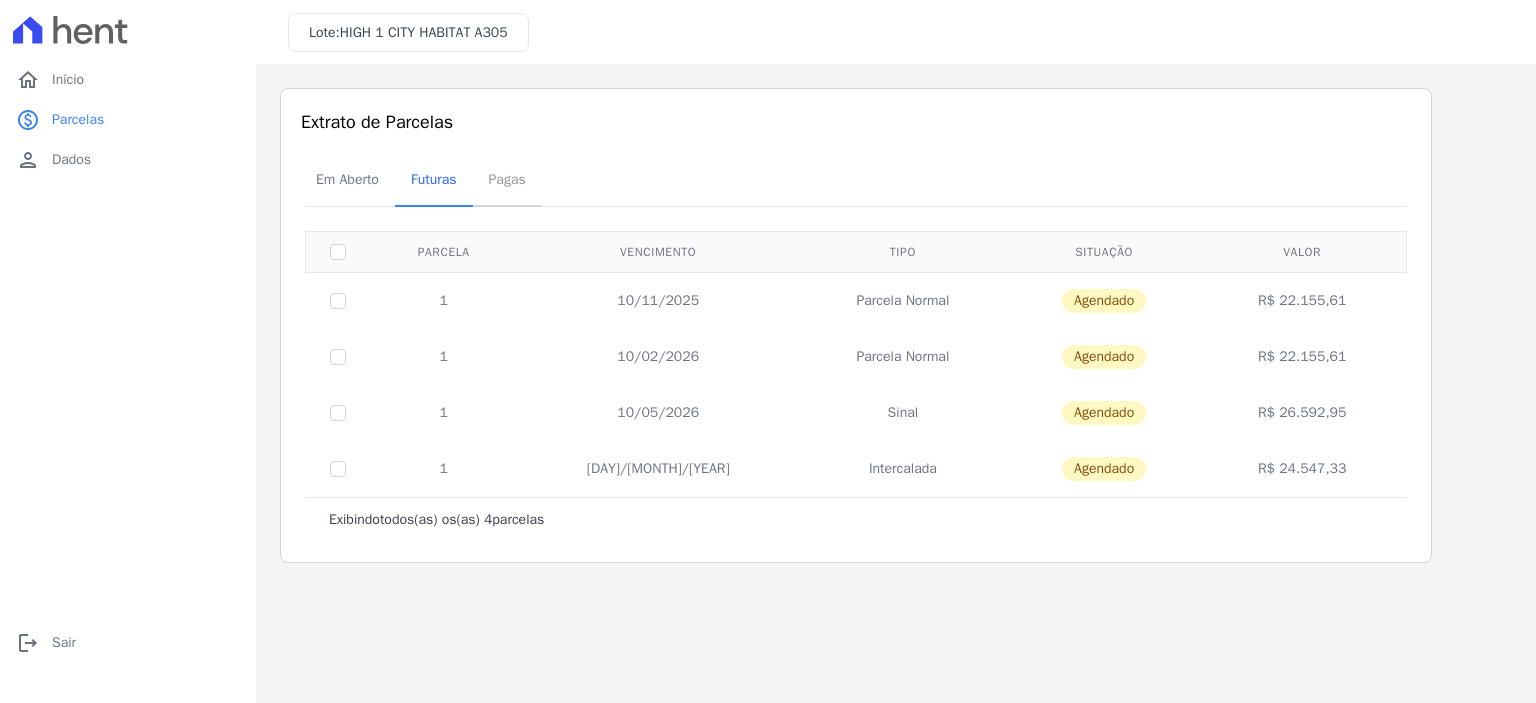 click on "Pagas" at bounding box center (507, 179) 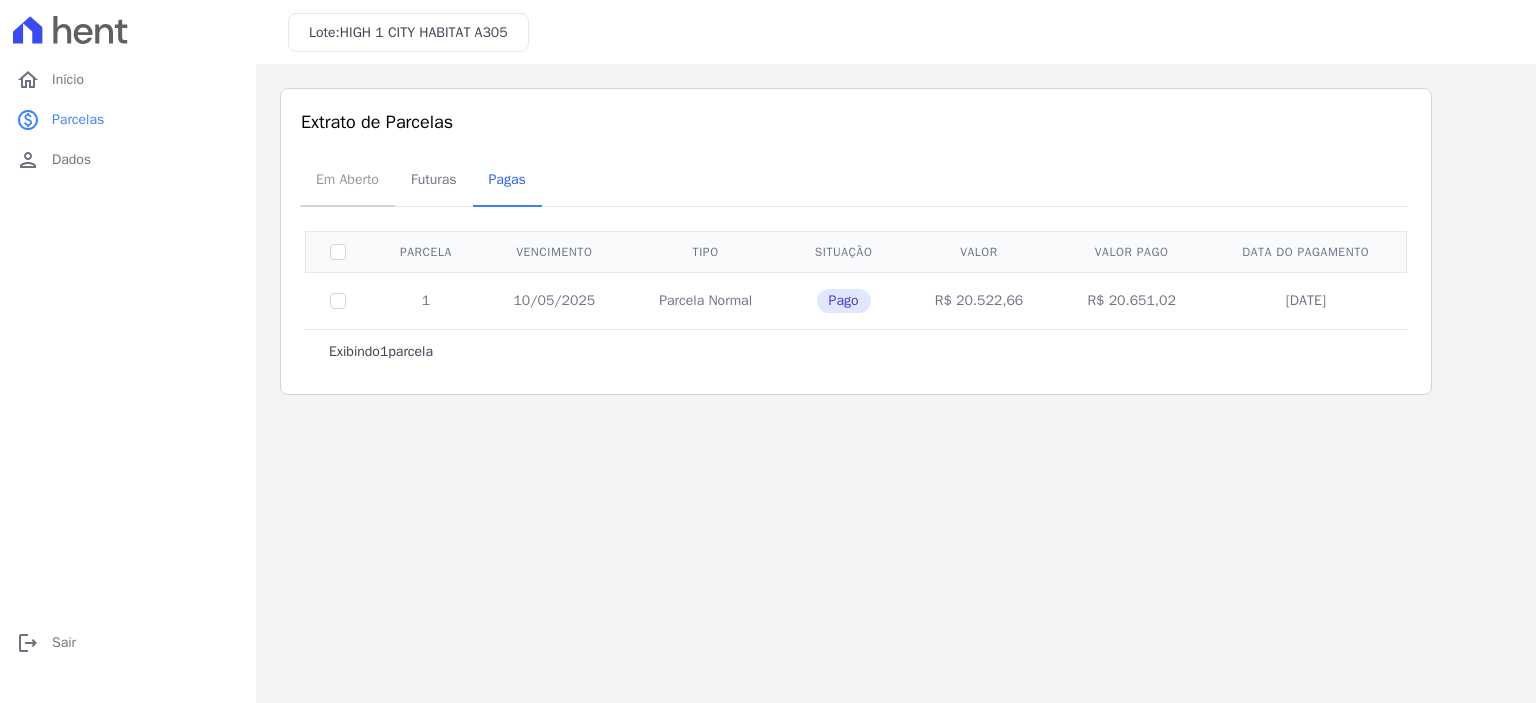 click on "Em Aberto" at bounding box center (347, 179) 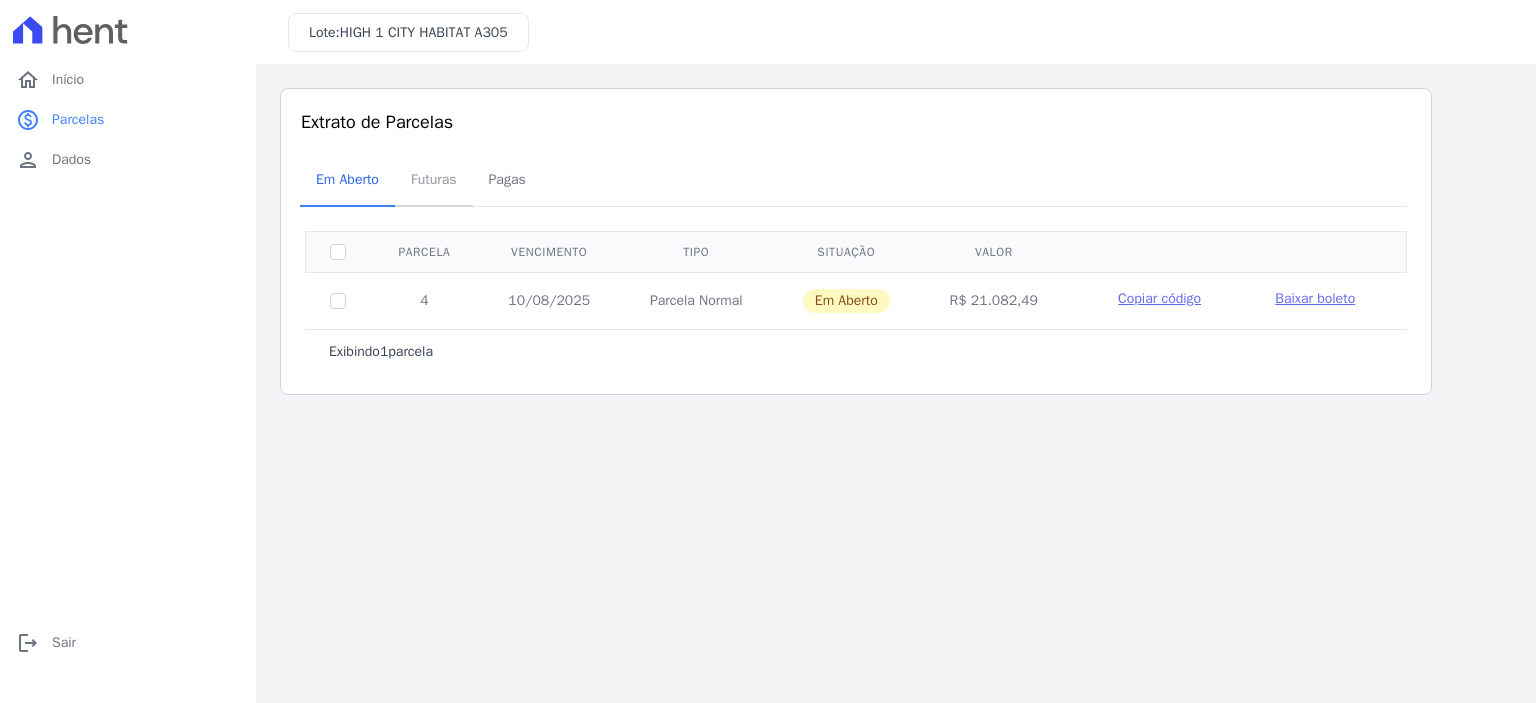 click on "Futuras" at bounding box center [434, 179] 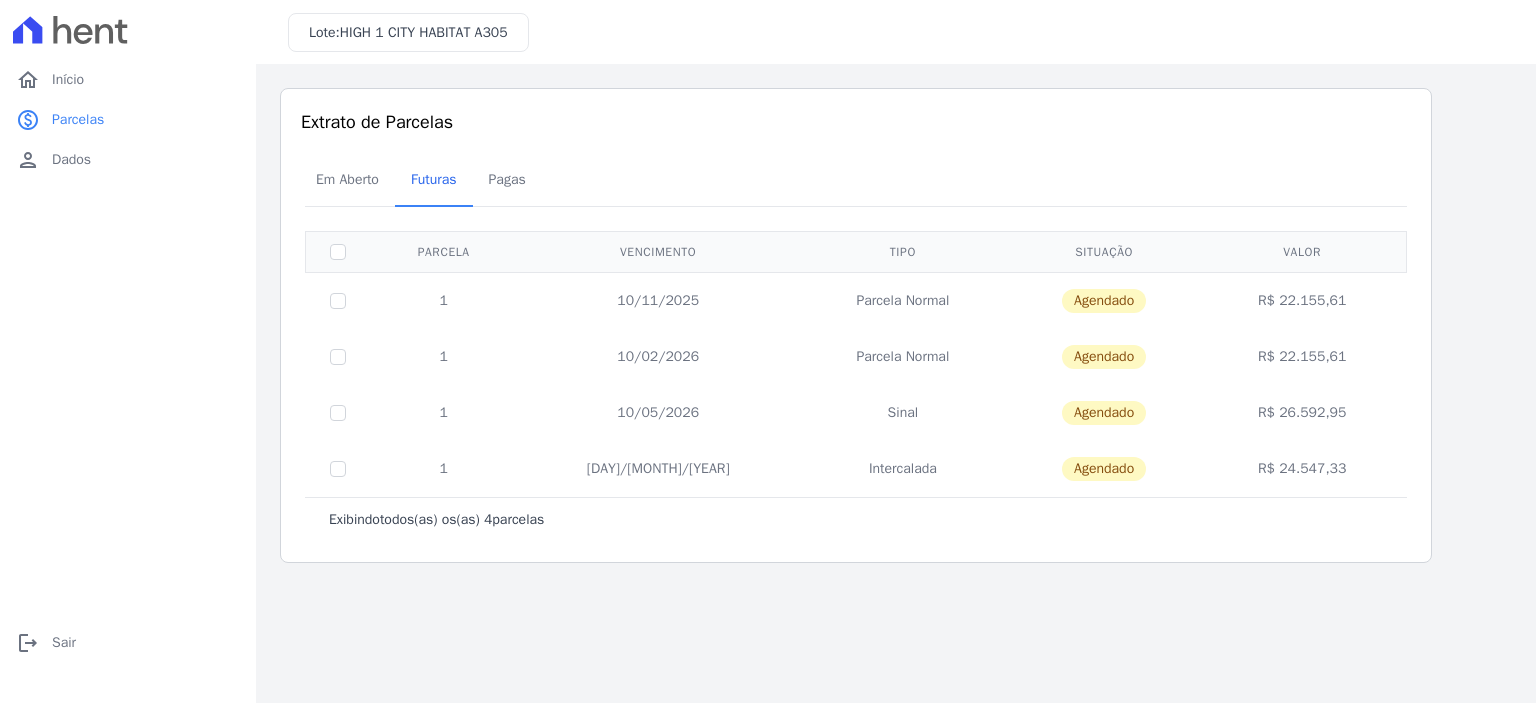 click on "Sinal" at bounding box center [903, 413] 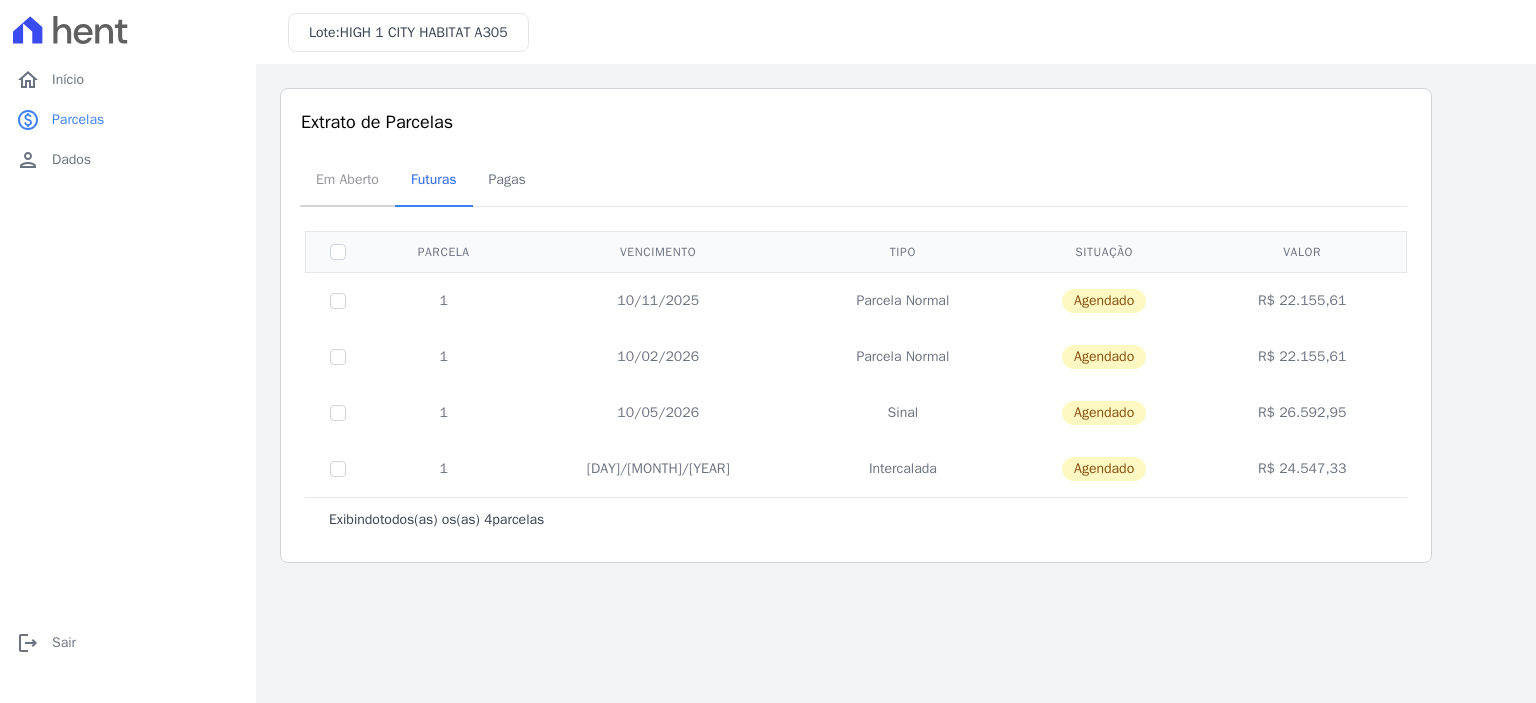 click on "Em Aberto" at bounding box center (347, 179) 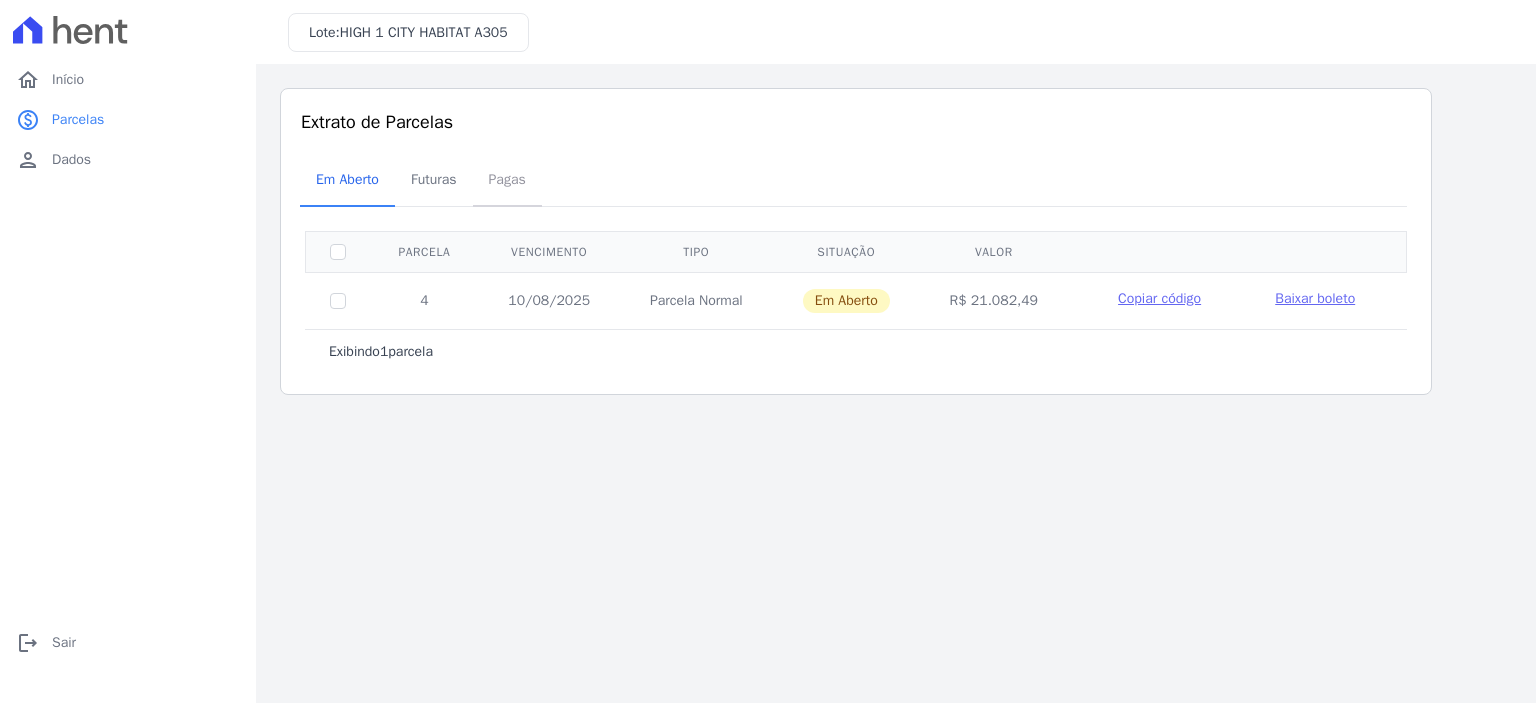 click on "Pagas" at bounding box center (507, 179) 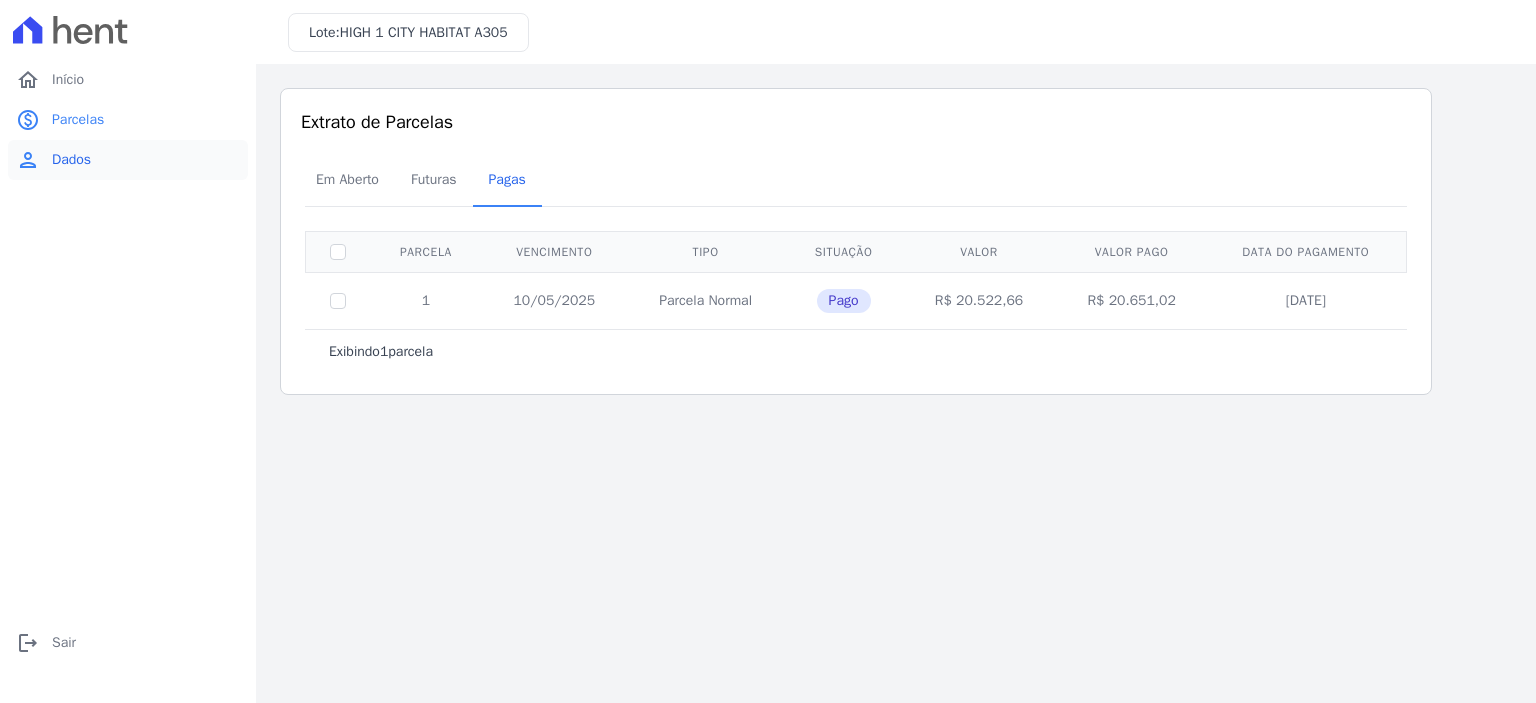 click on "person Dados" at bounding box center [128, 160] 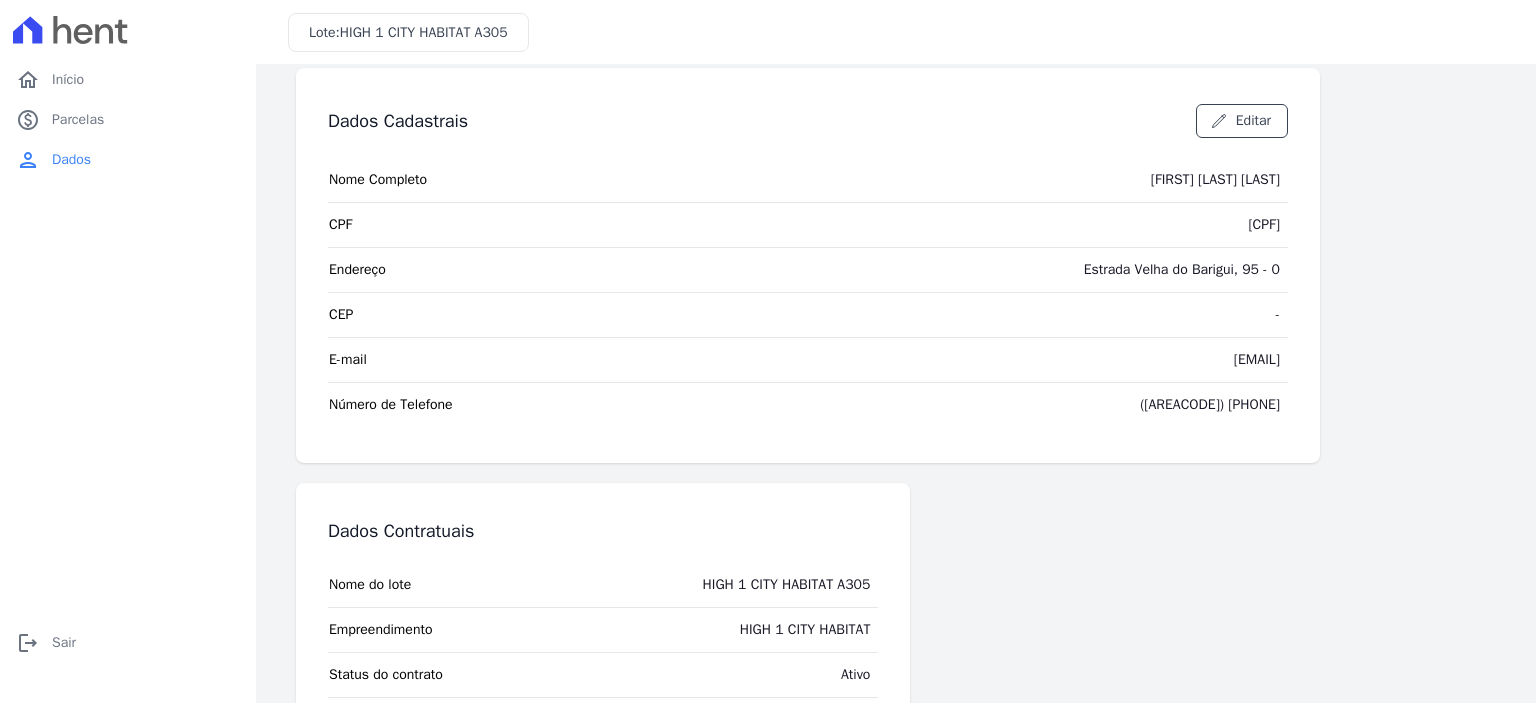 scroll, scrollTop: 0, scrollLeft: 0, axis: both 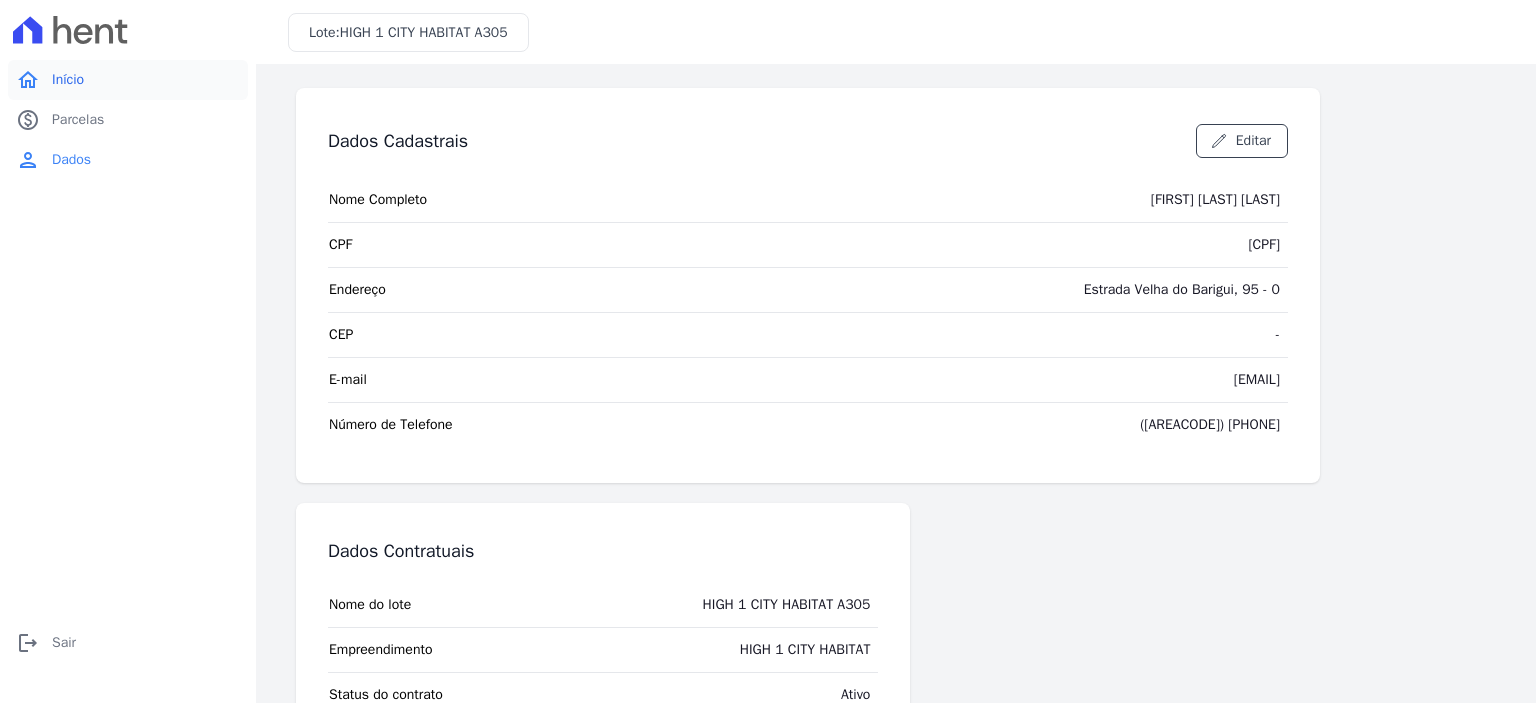 click on "home Início" at bounding box center [128, 80] 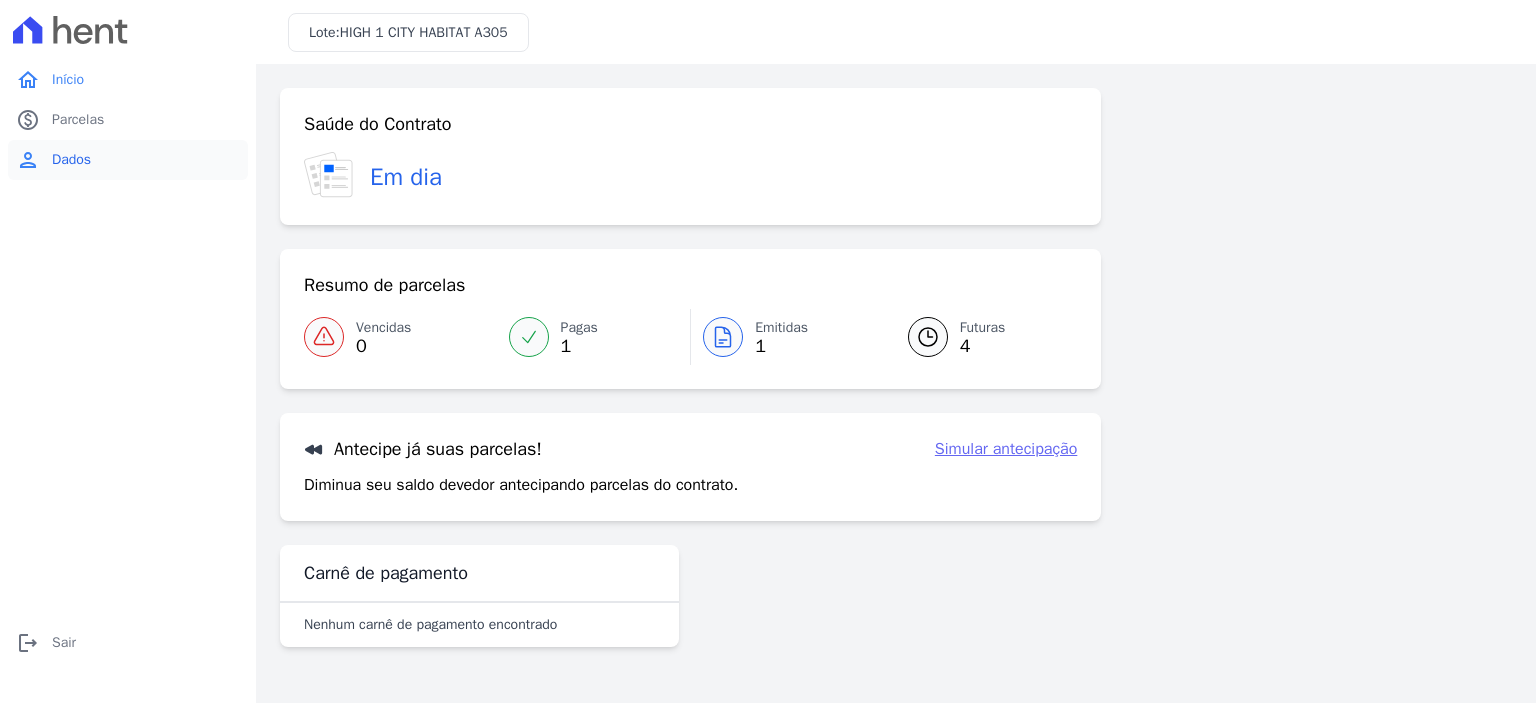 click on "person Dados" at bounding box center [128, 160] 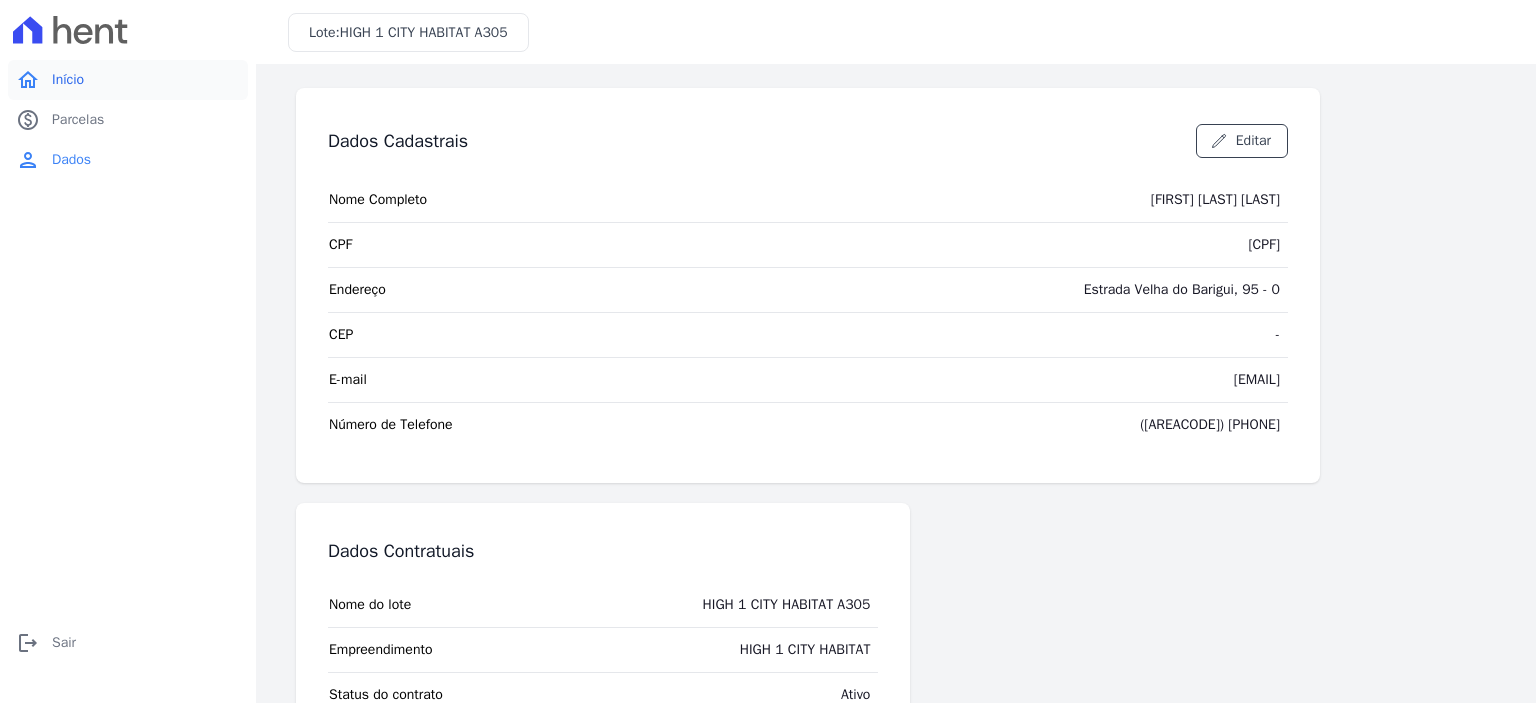 click on "Início" at bounding box center [68, 80] 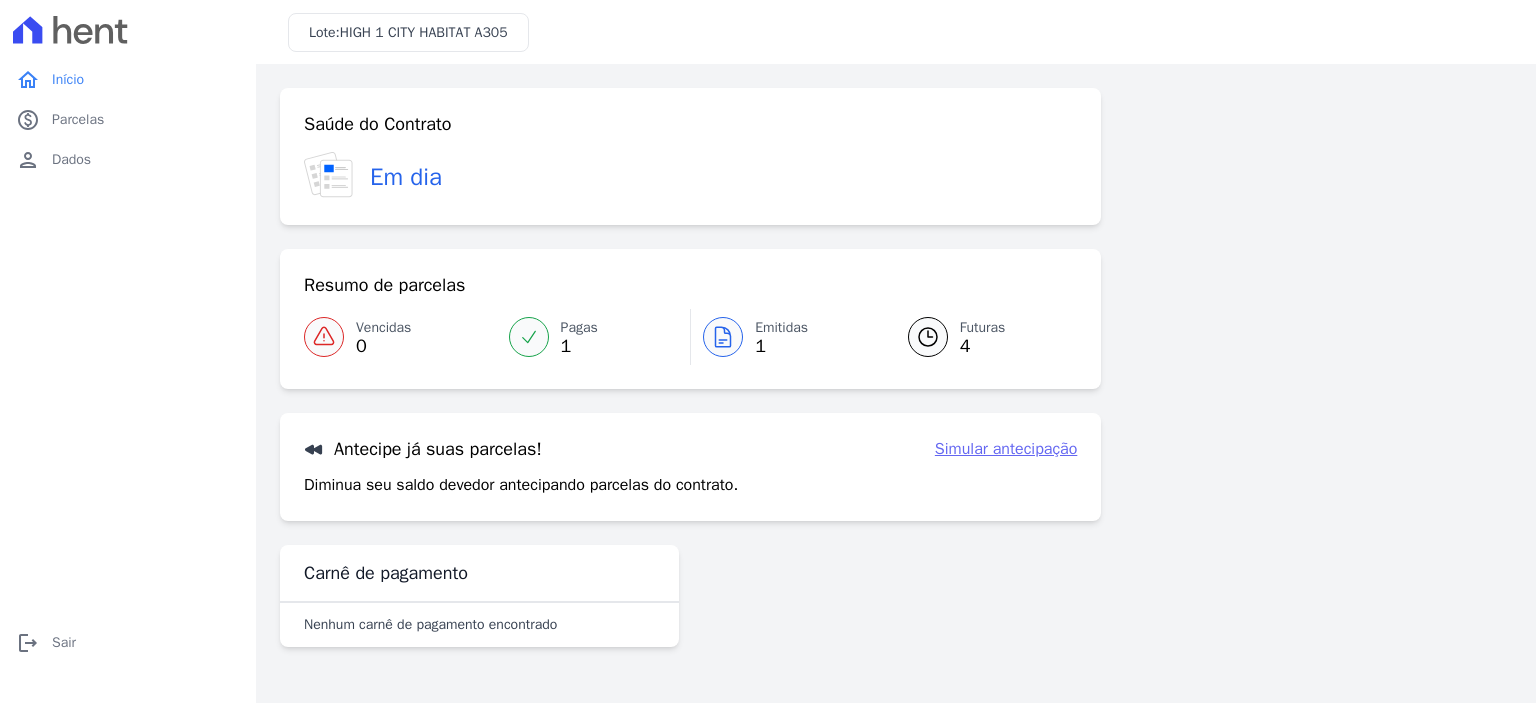 click on "Simular antecipação" at bounding box center (1006, 449) 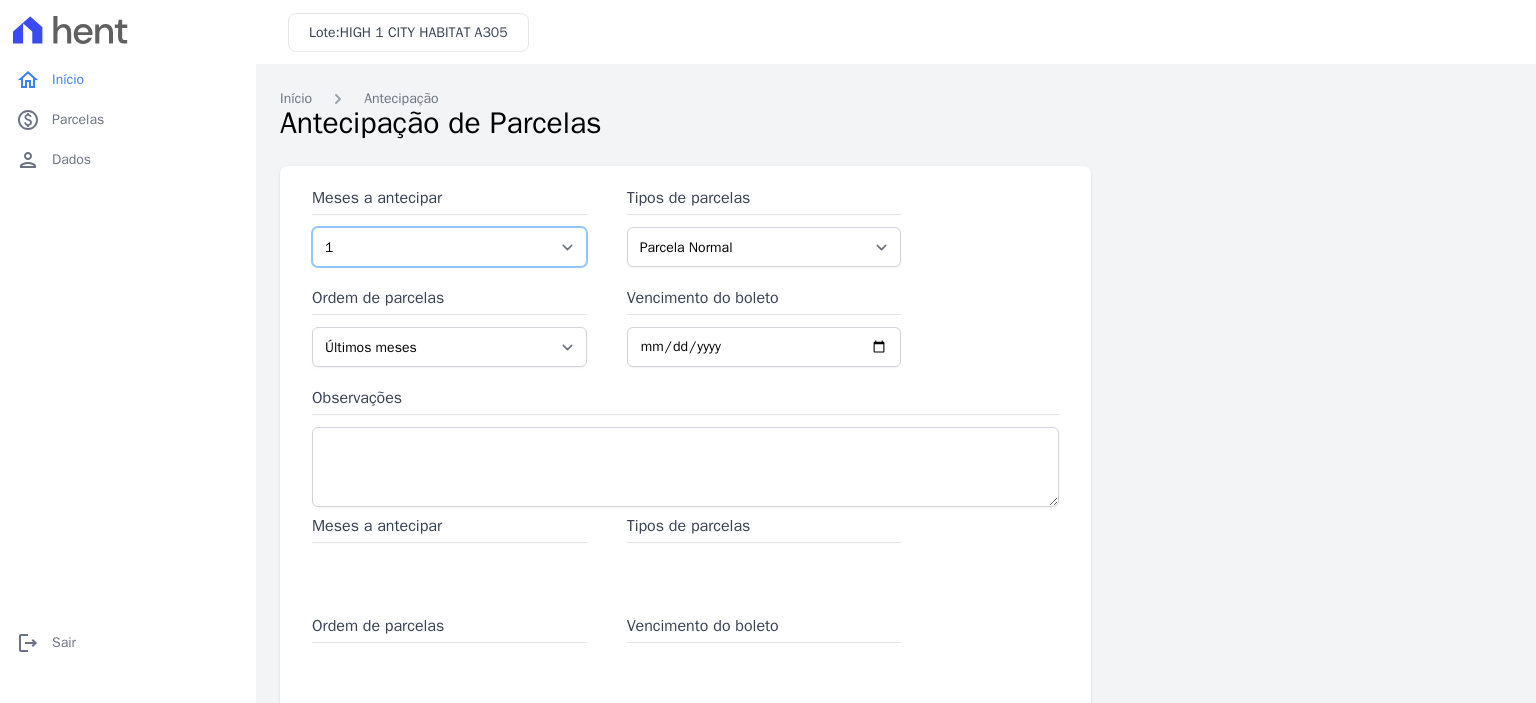 click on "1
2
3
4
5
6
7
8
9
10
11
12
13
14
15" at bounding box center [449, 247] 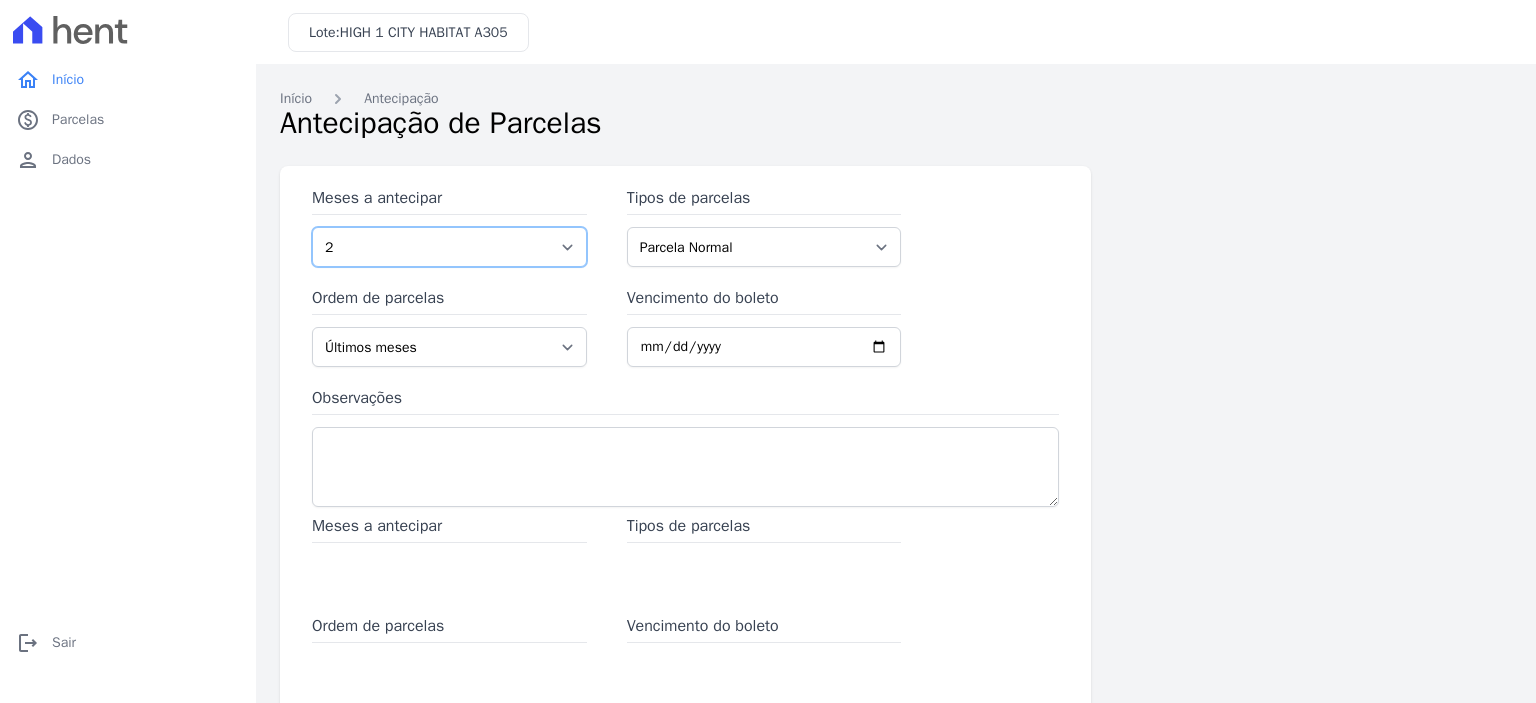 click on "1
2
3
4
5
6
7
8
9
10
11
12
13
14
15" at bounding box center (449, 247) 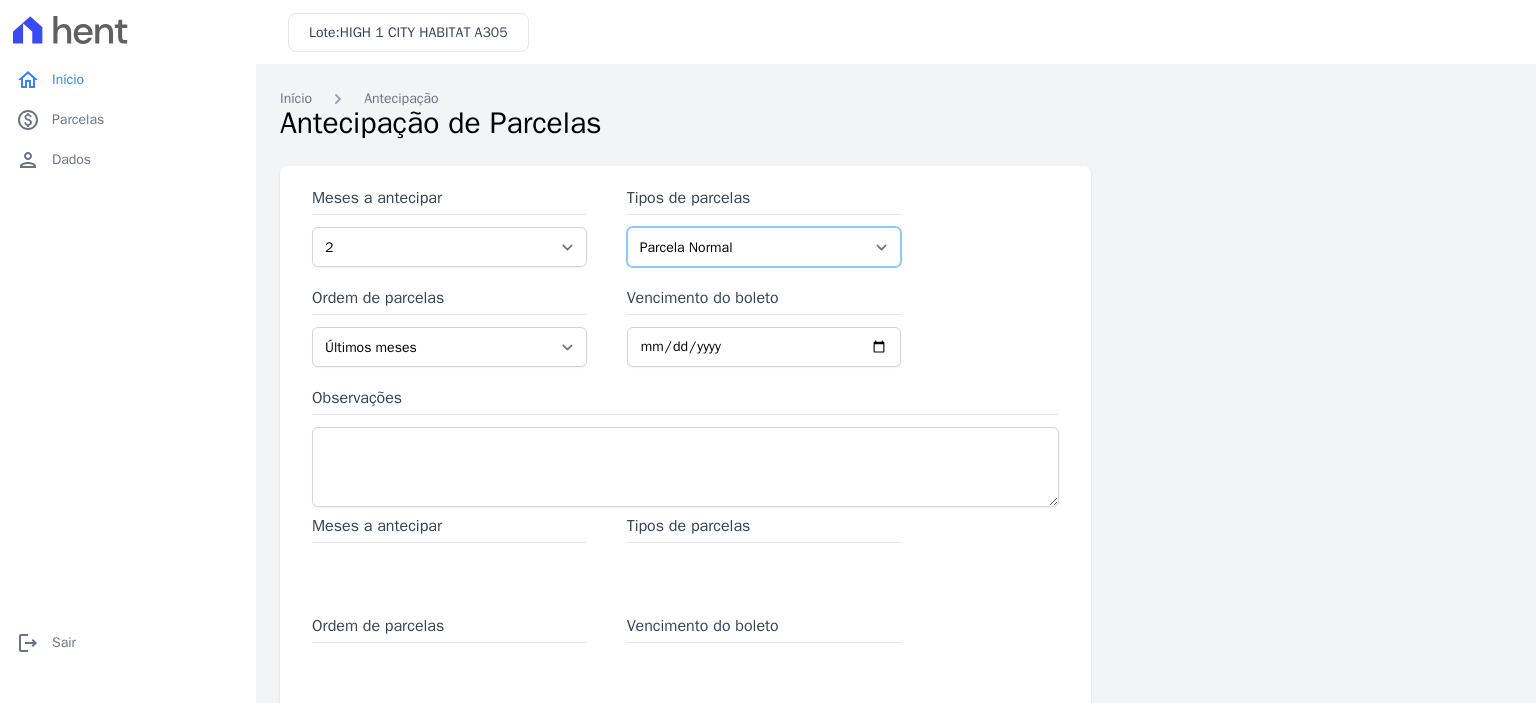 click on "Parcela Normal
Sinal
Intercalada" at bounding box center (764, 247) 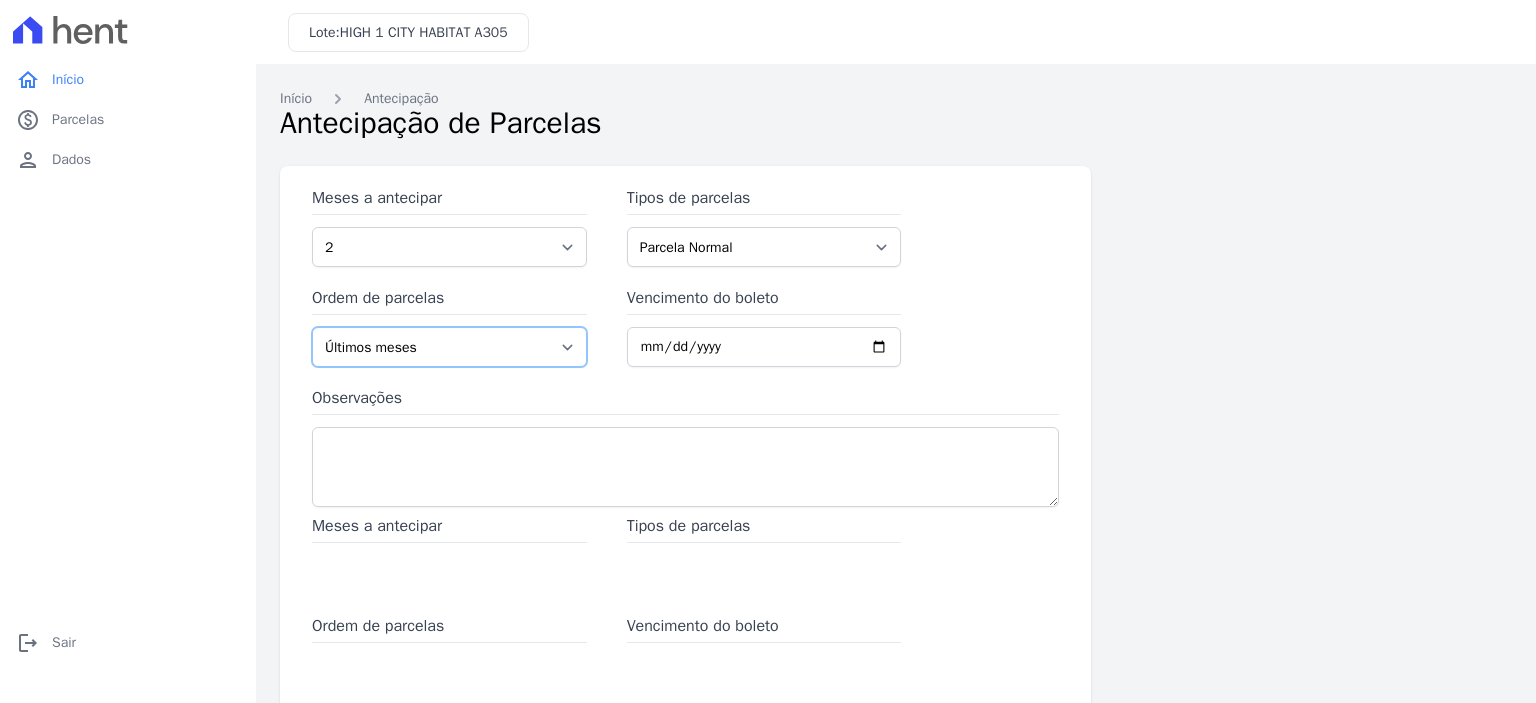 click on "Últimos meses
Primeiros meses" at bounding box center [449, 347] 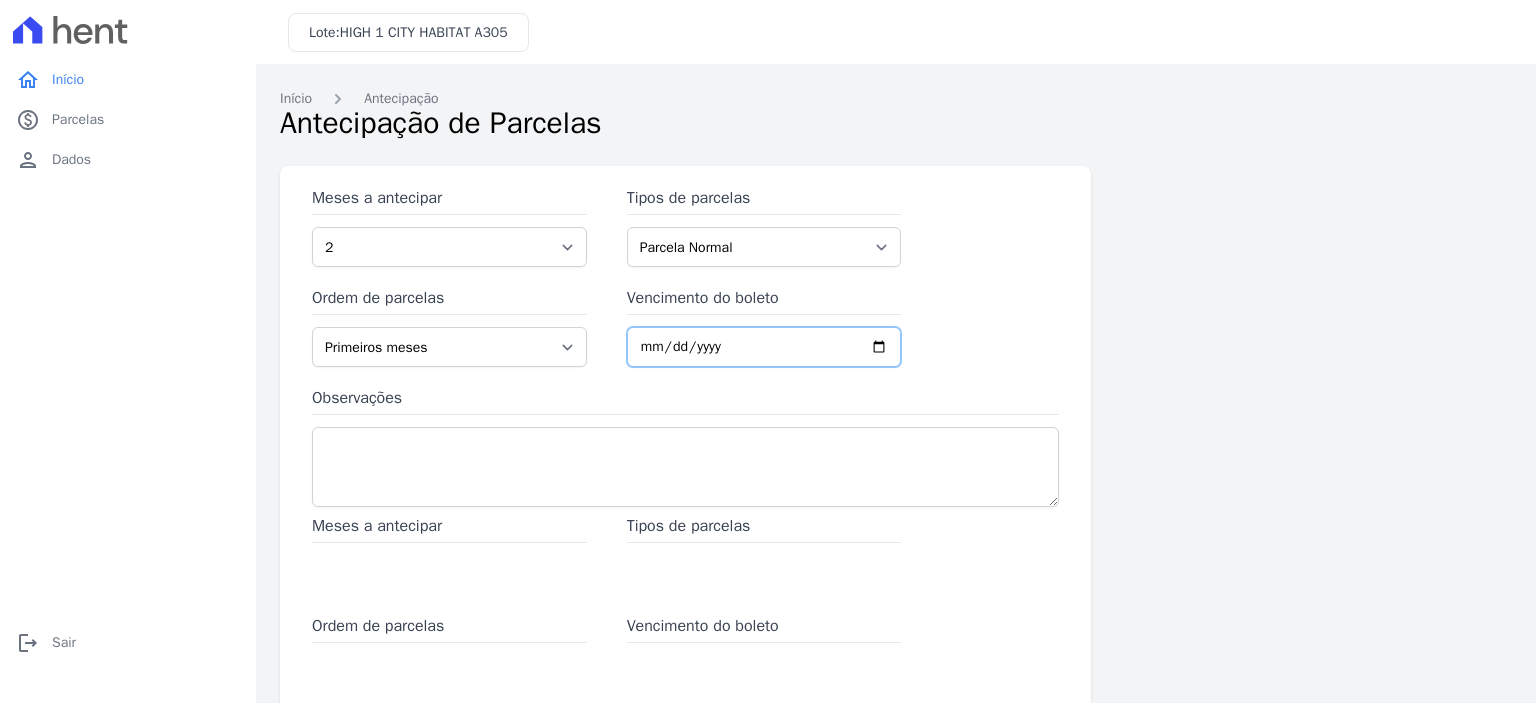 click on "Vencimento do boleto" at bounding box center (764, 347) 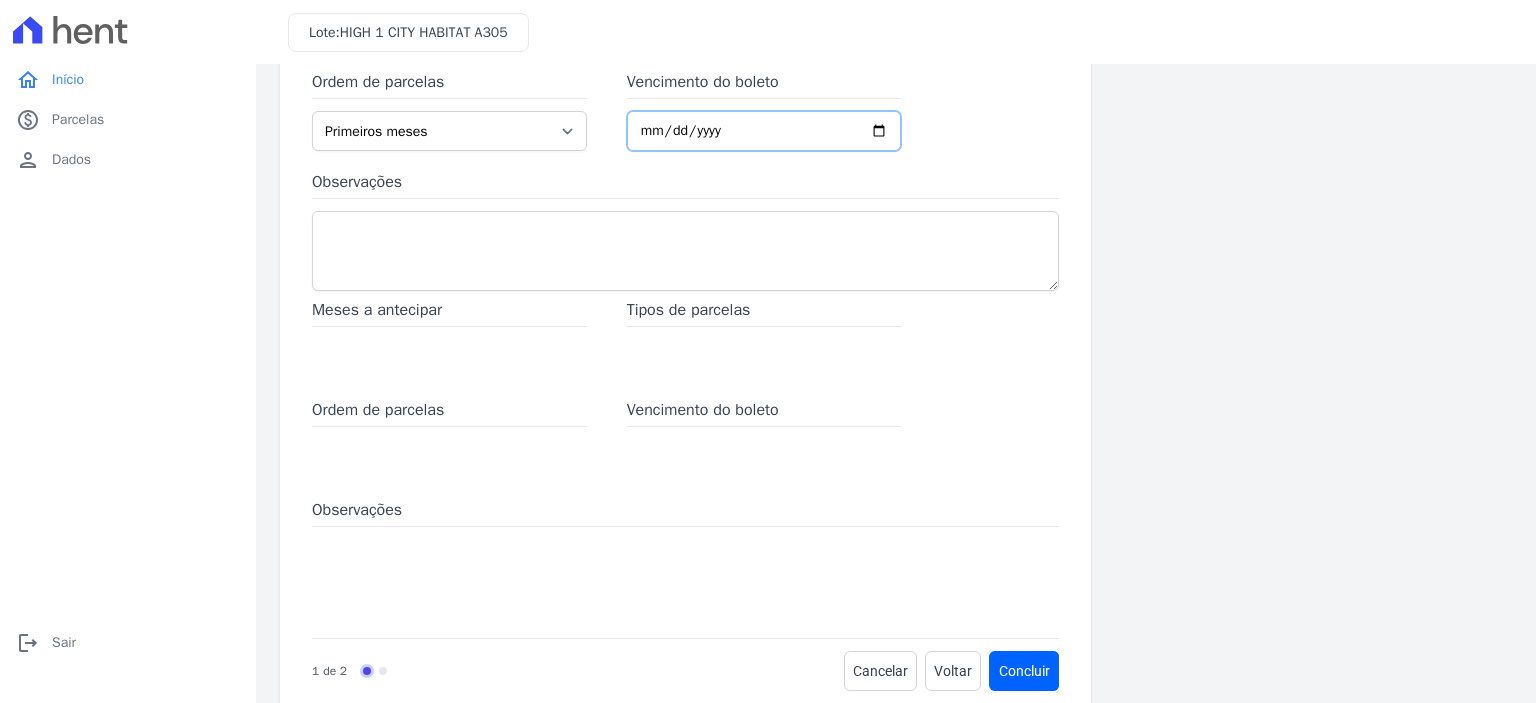 scroll, scrollTop: 248, scrollLeft: 0, axis: vertical 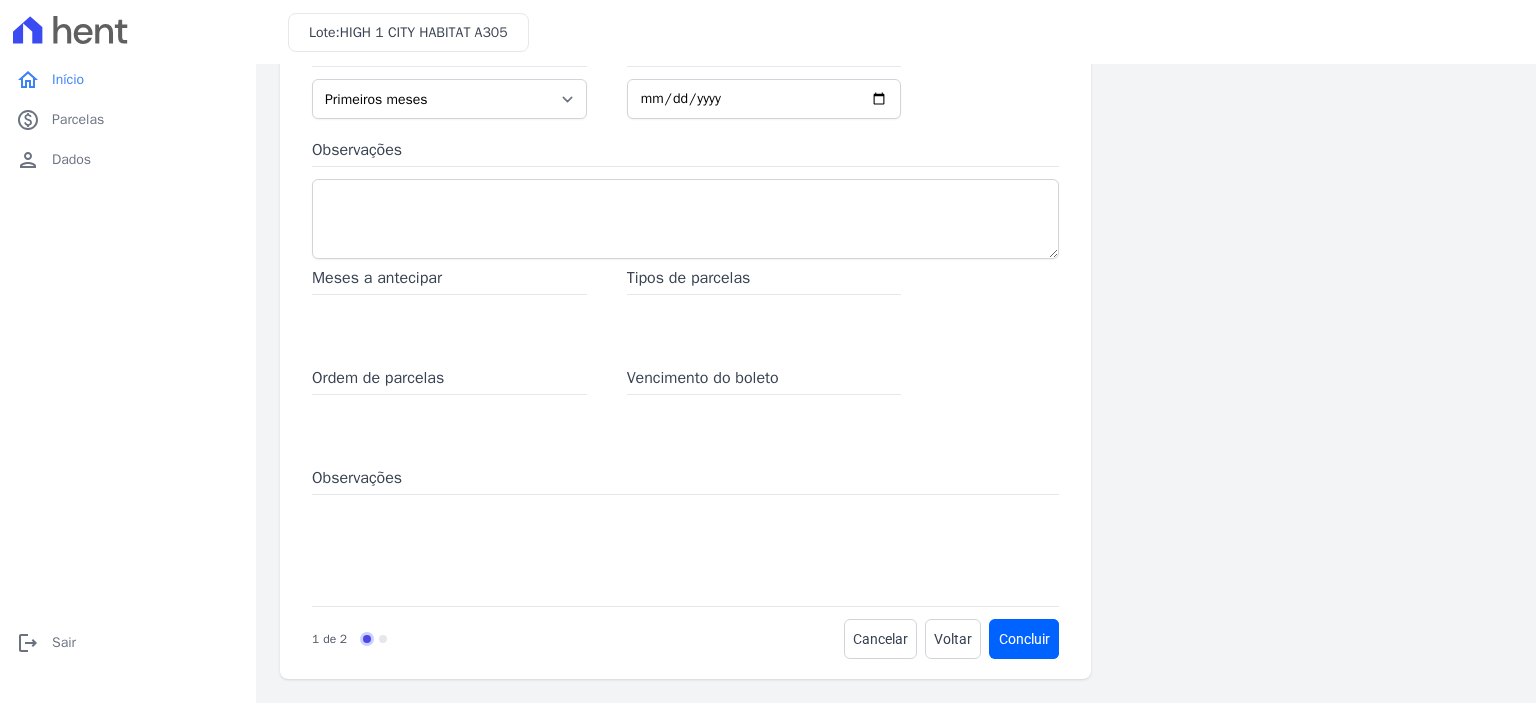 click on "Vencimento do boleto" at bounding box center [764, 380] 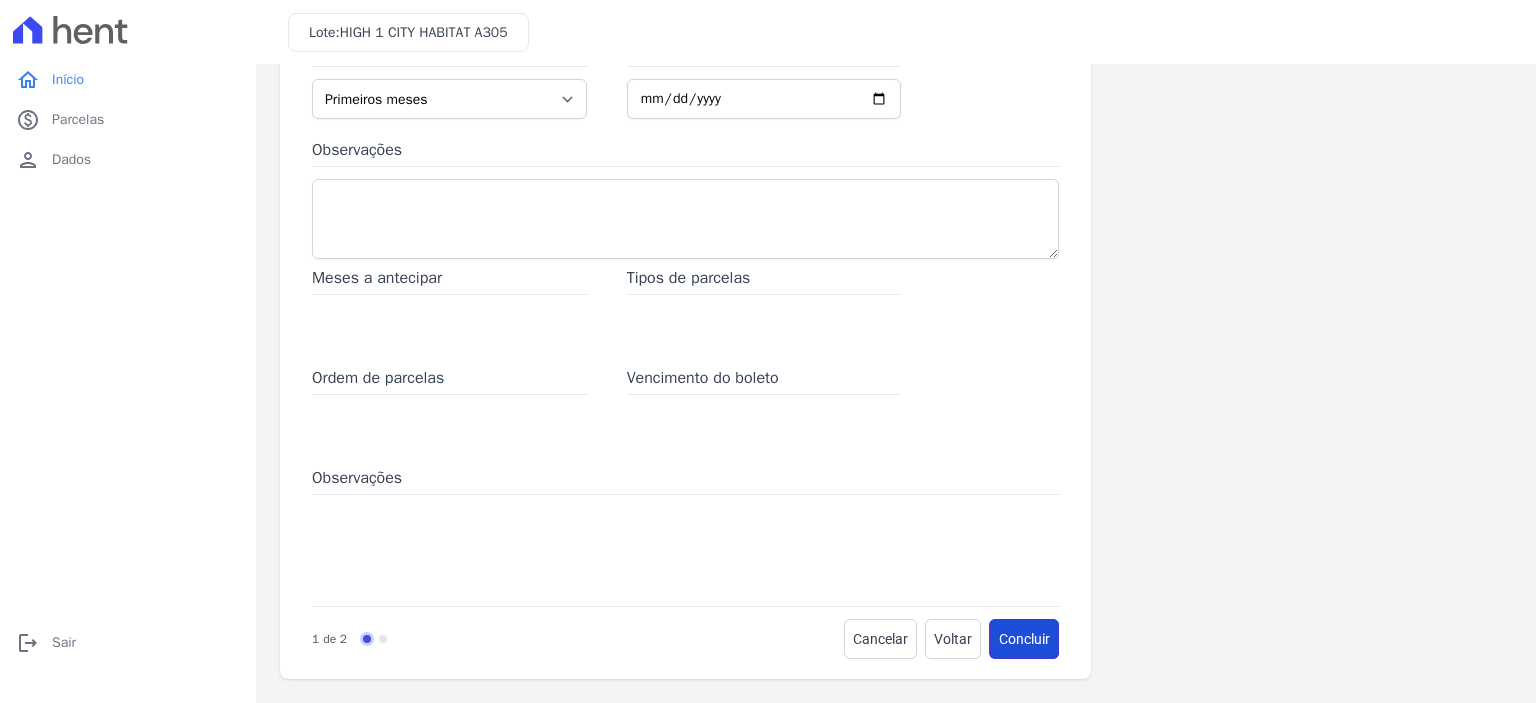 click on "Concluir" at bounding box center [1024, 639] 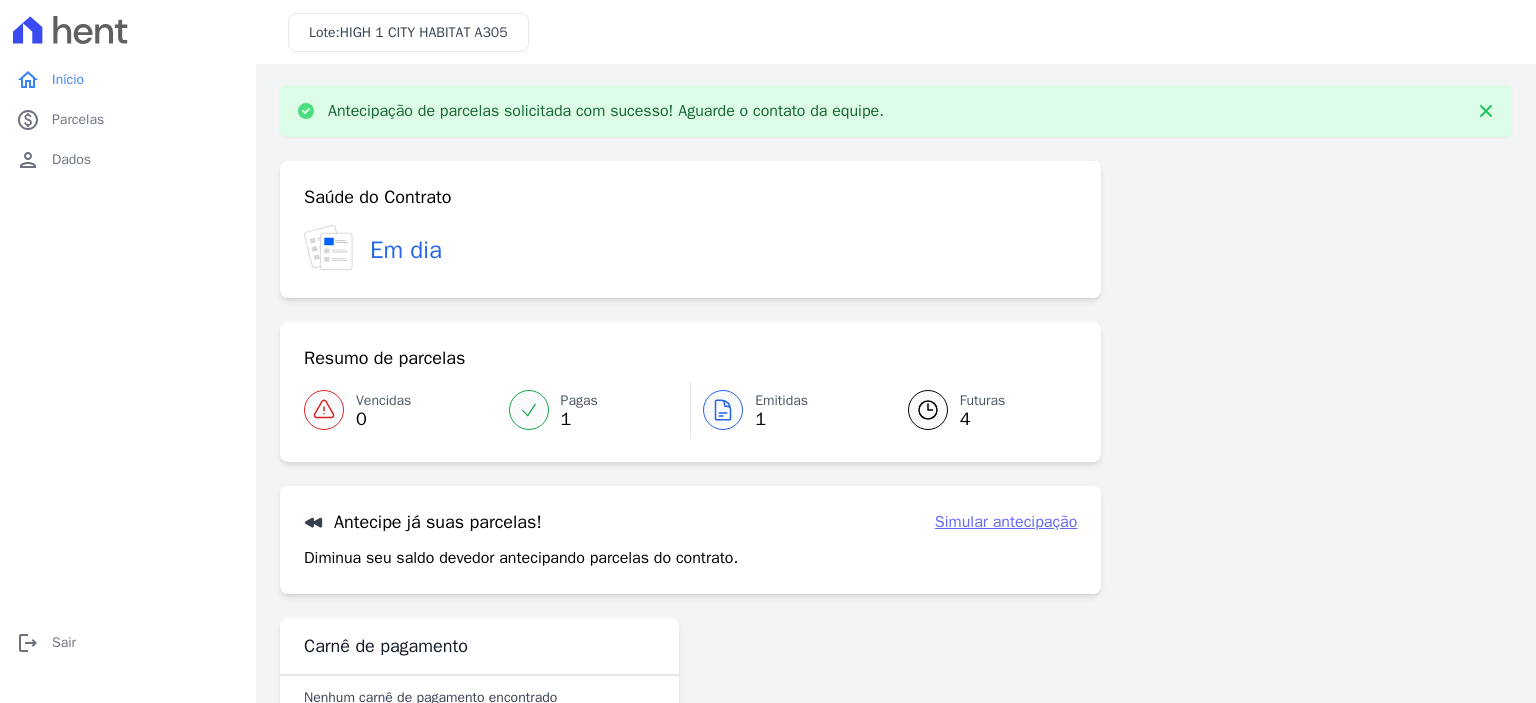 scroll, scrollTop: 0, scrollLeft: 0, axis: both 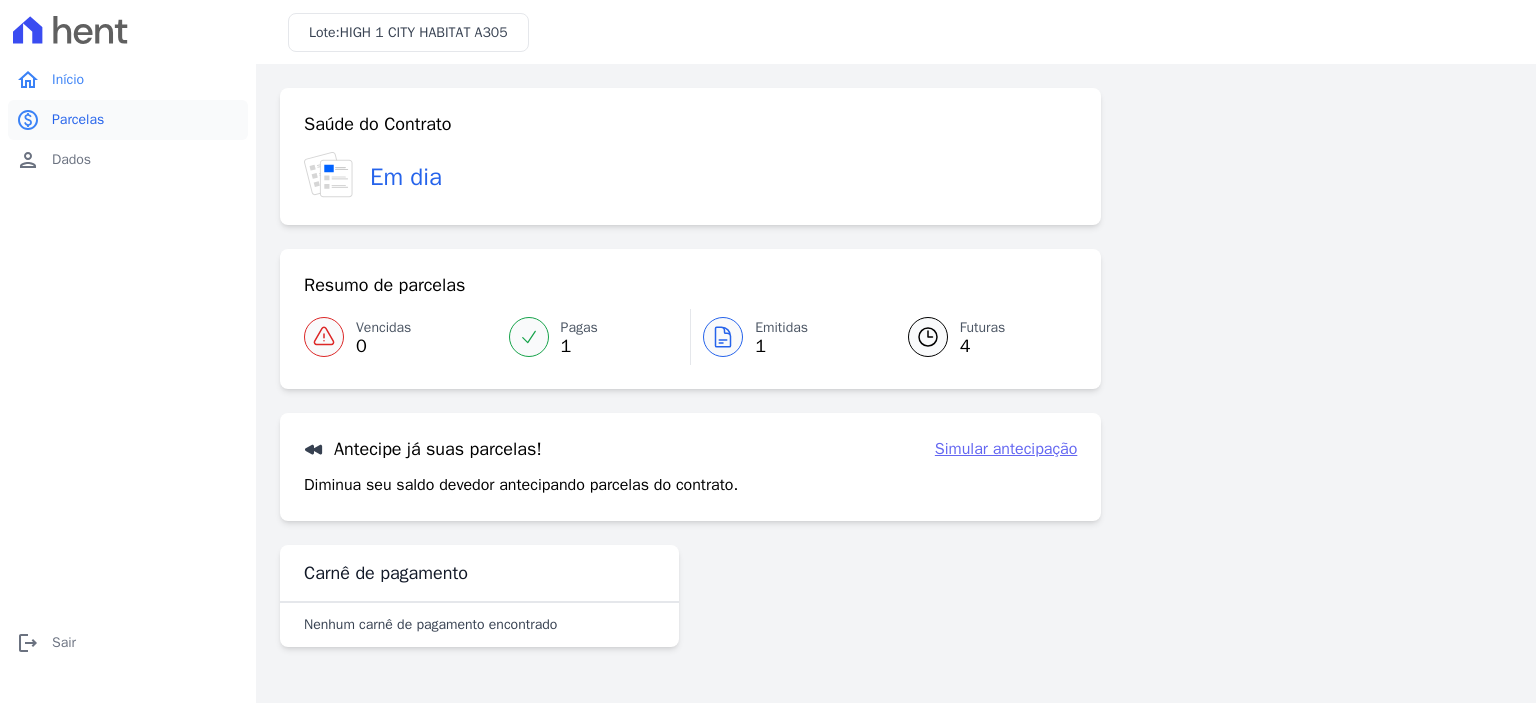 click on "paid Parcelas" at bounding box center (128, 120) 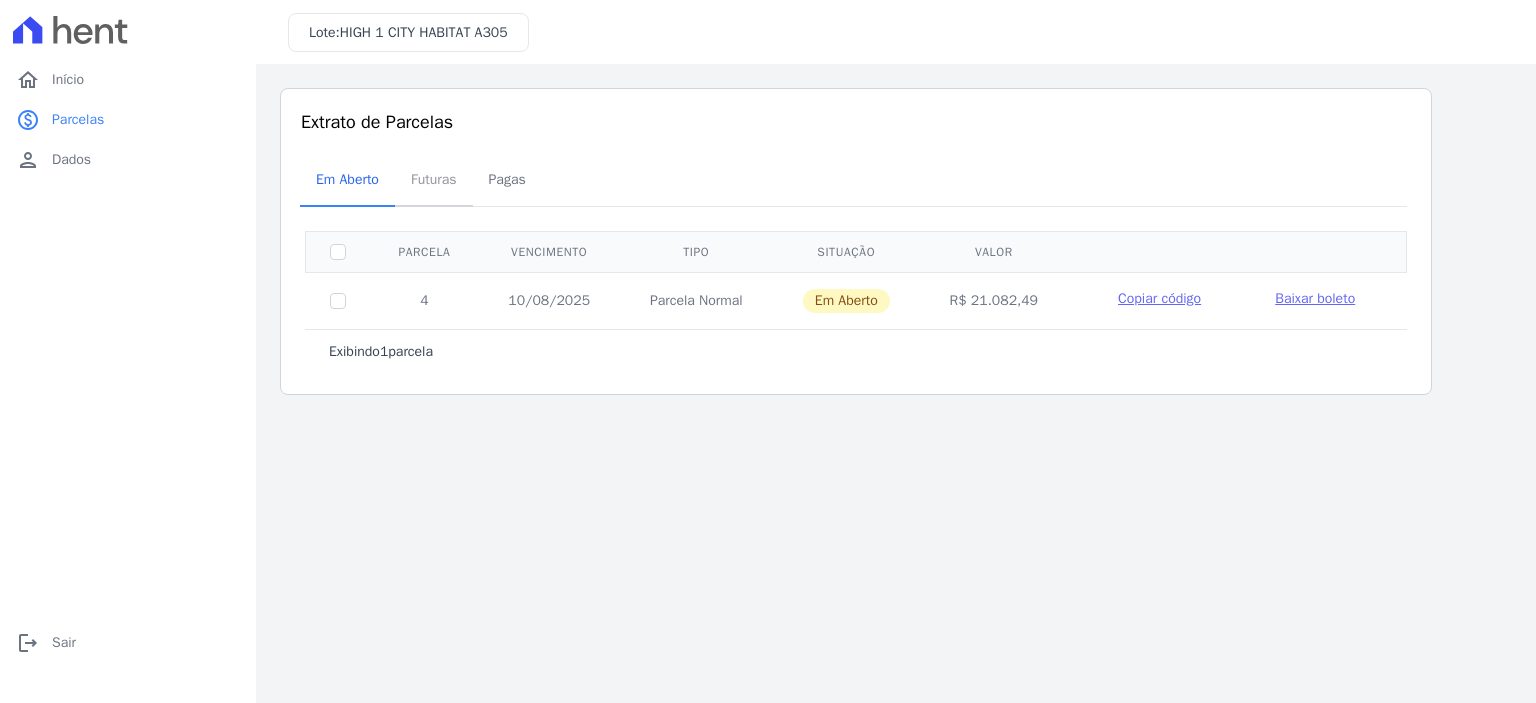 click on "Futuras" at bounding box center [434, 179] 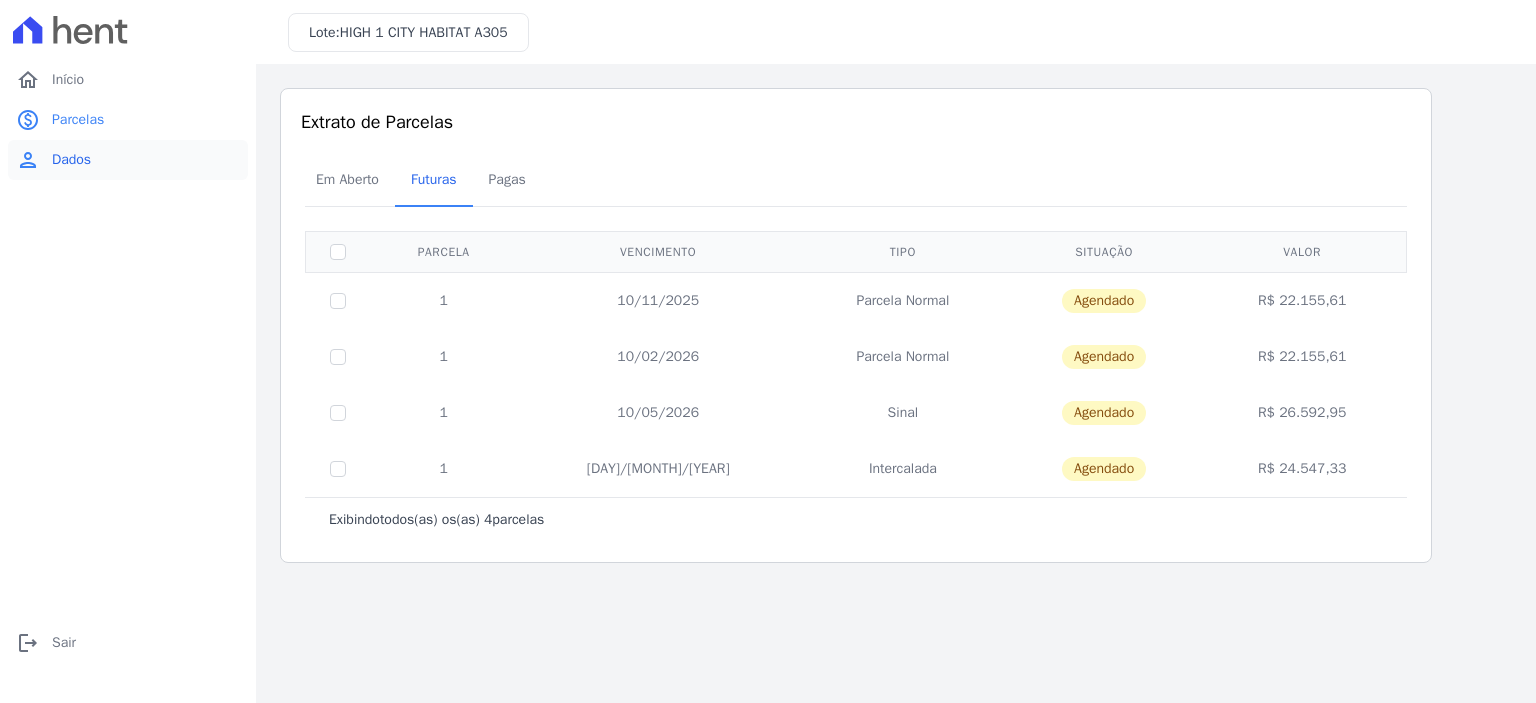 click on "person Dados" at bounding box center (128, 160) 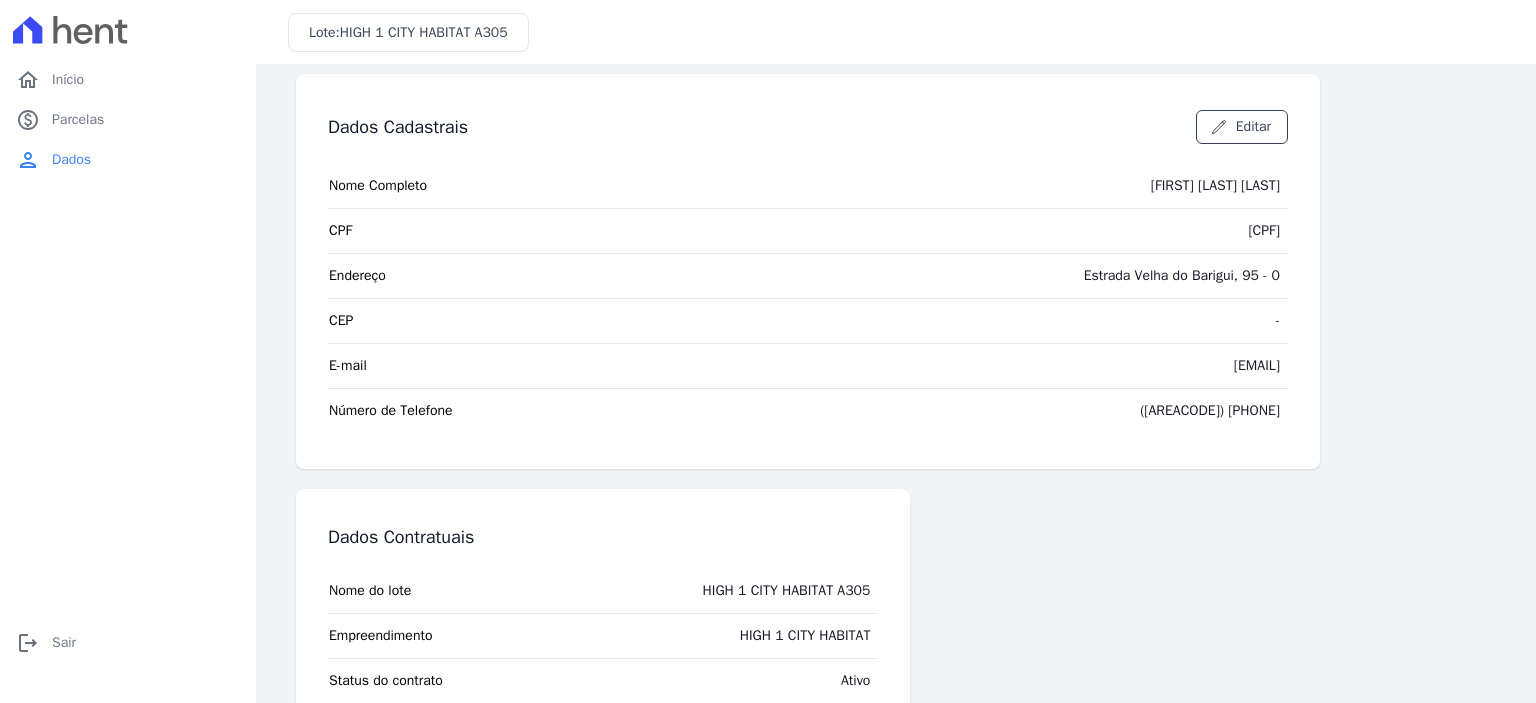 scroll, scrollTop: 0, scrollLeft: 0, axis: both 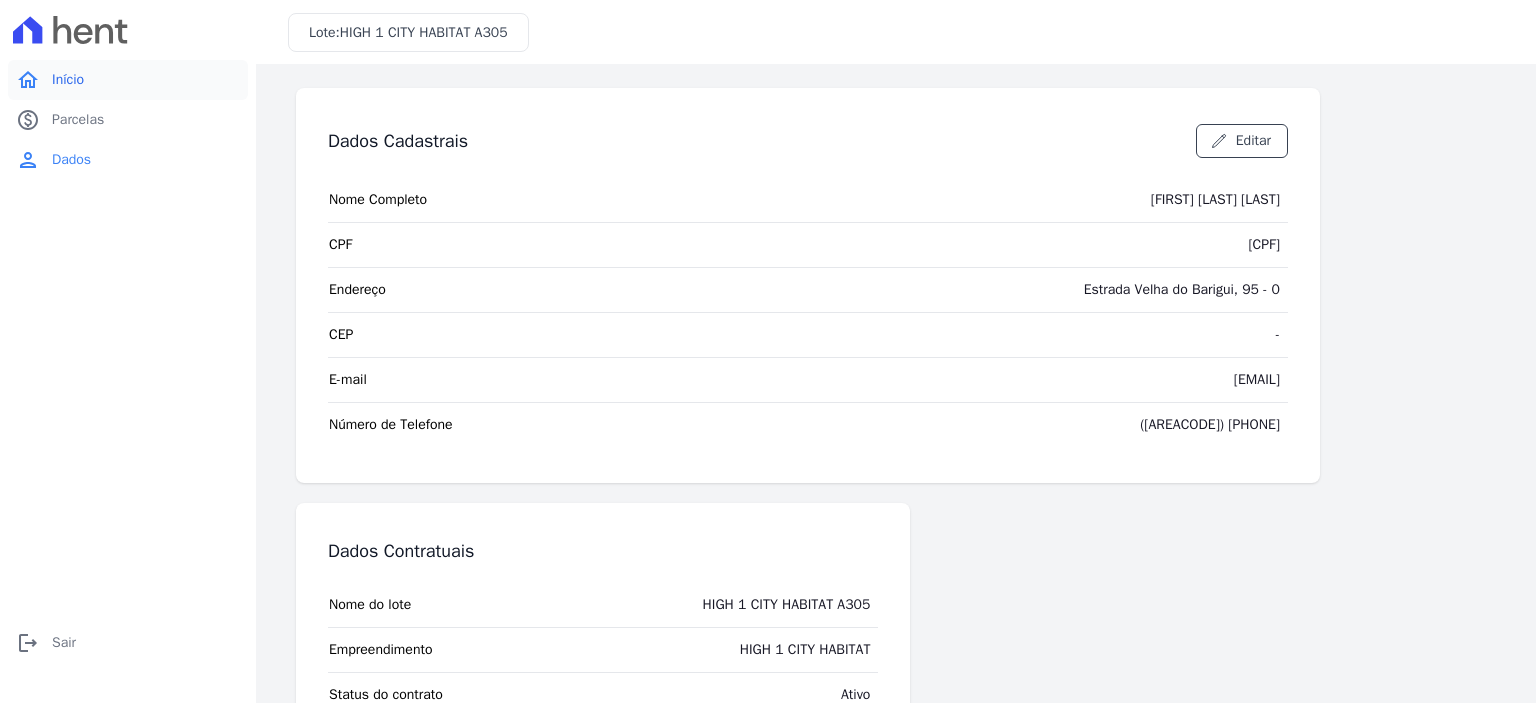 click on "home Início" at bounding box center [128, 80] 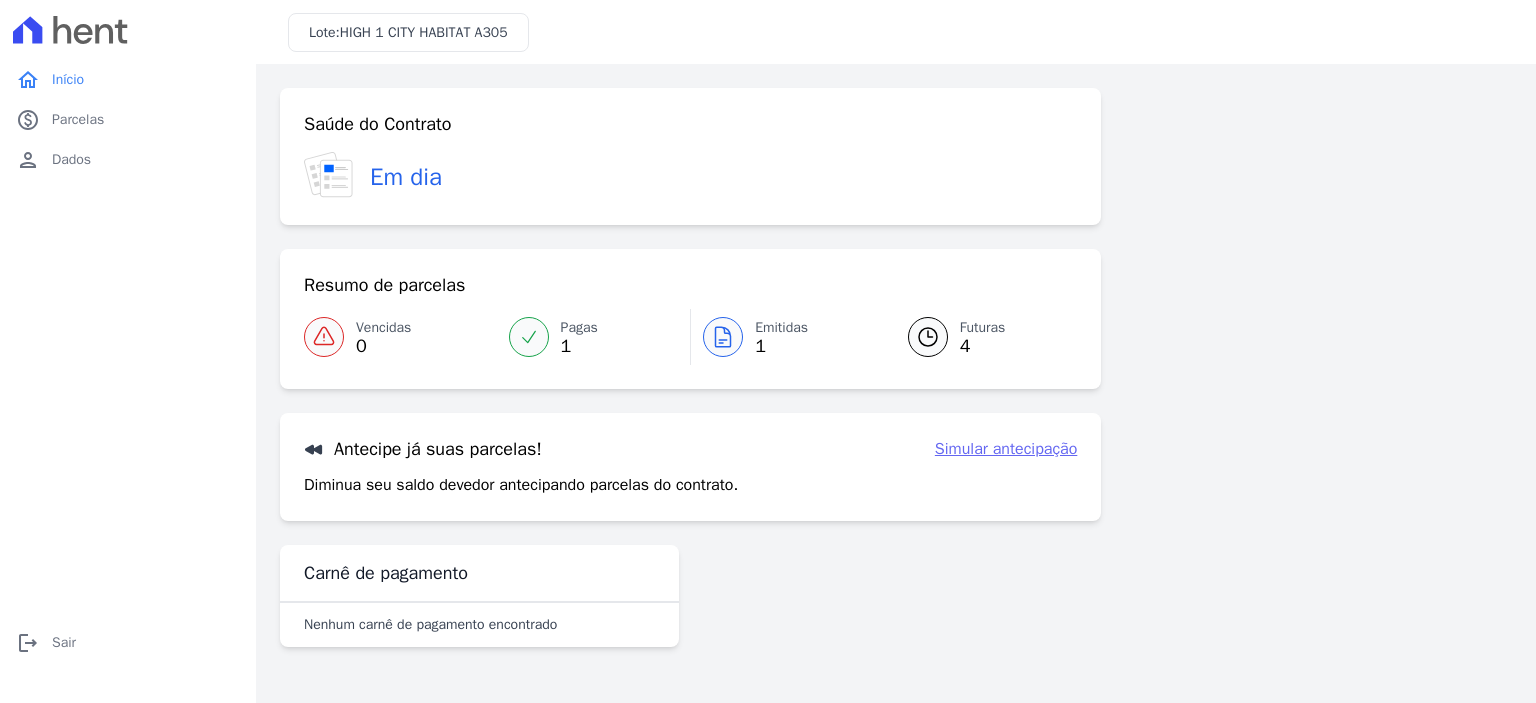 click on "HIGH 1 CITY HABITAT A305" at bounding box center [424, 32] 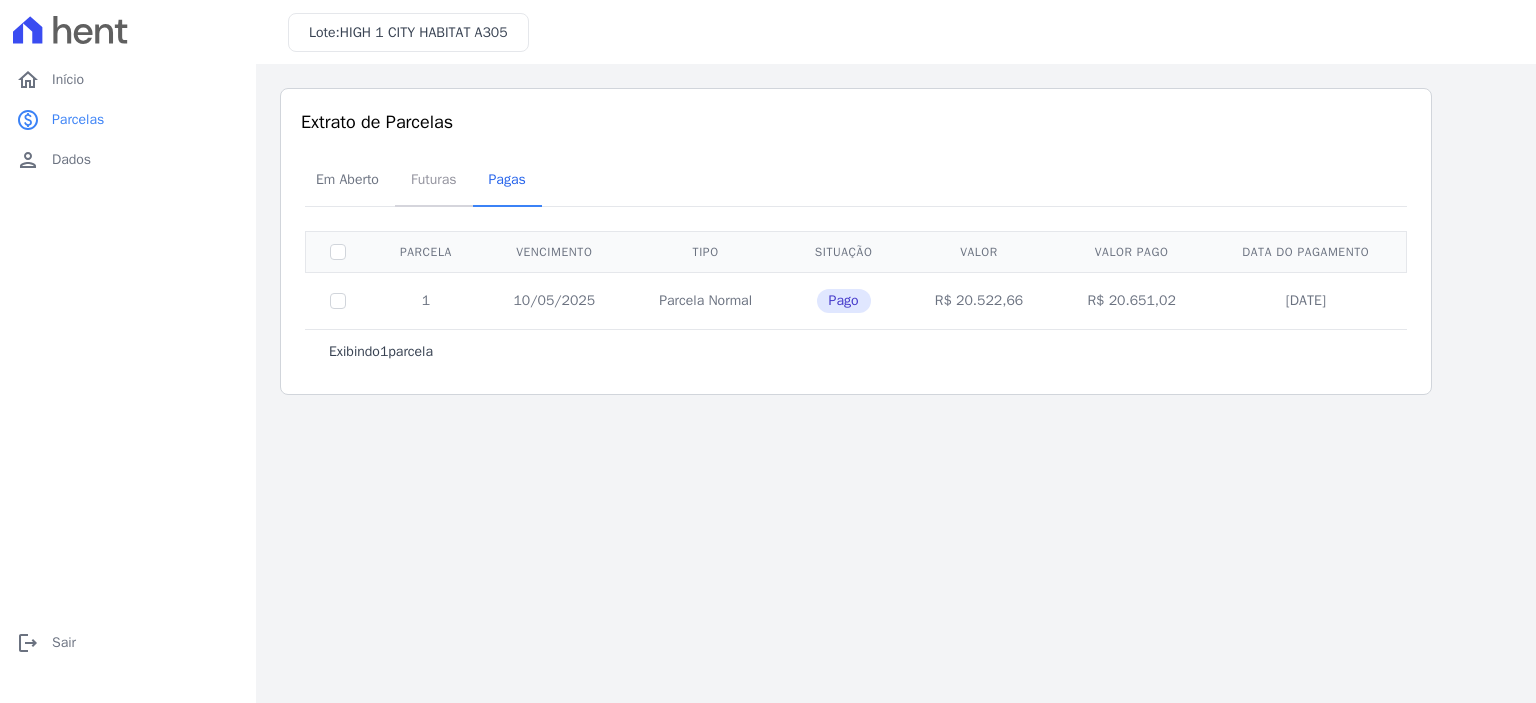 click on "Futuras" at bounding box center [434, 179] 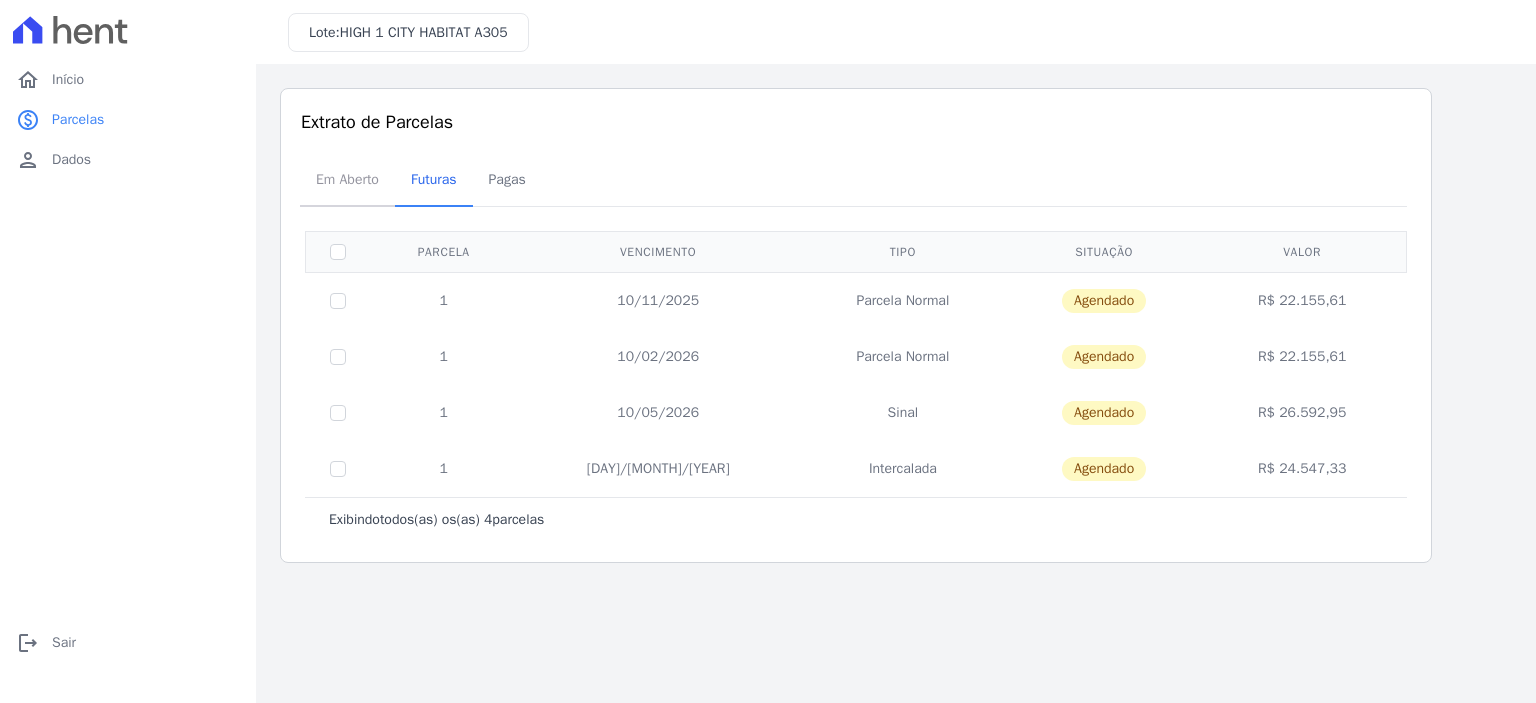 click on "Em Aberto" at bounding box center [347, 179] 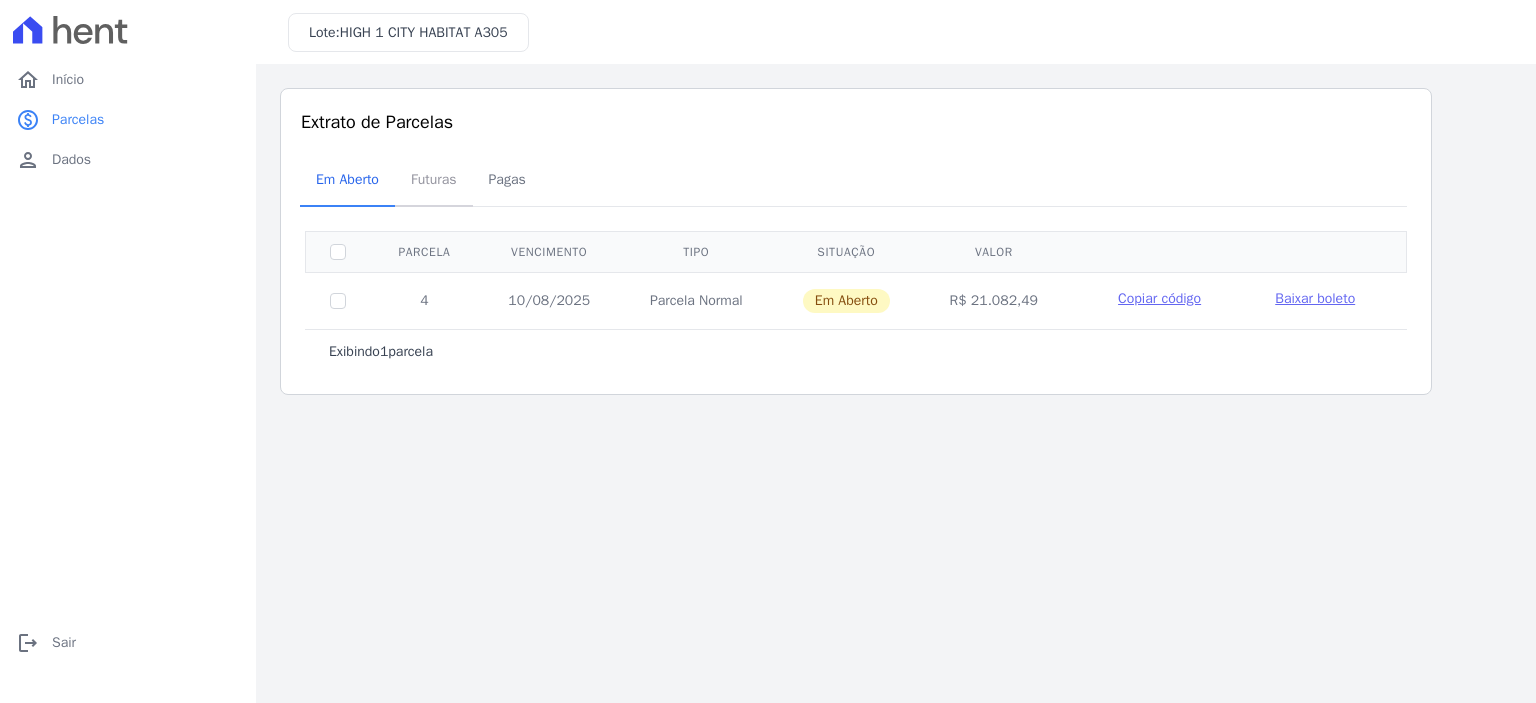 click on "Futuras" at bounding box center (434, 179) 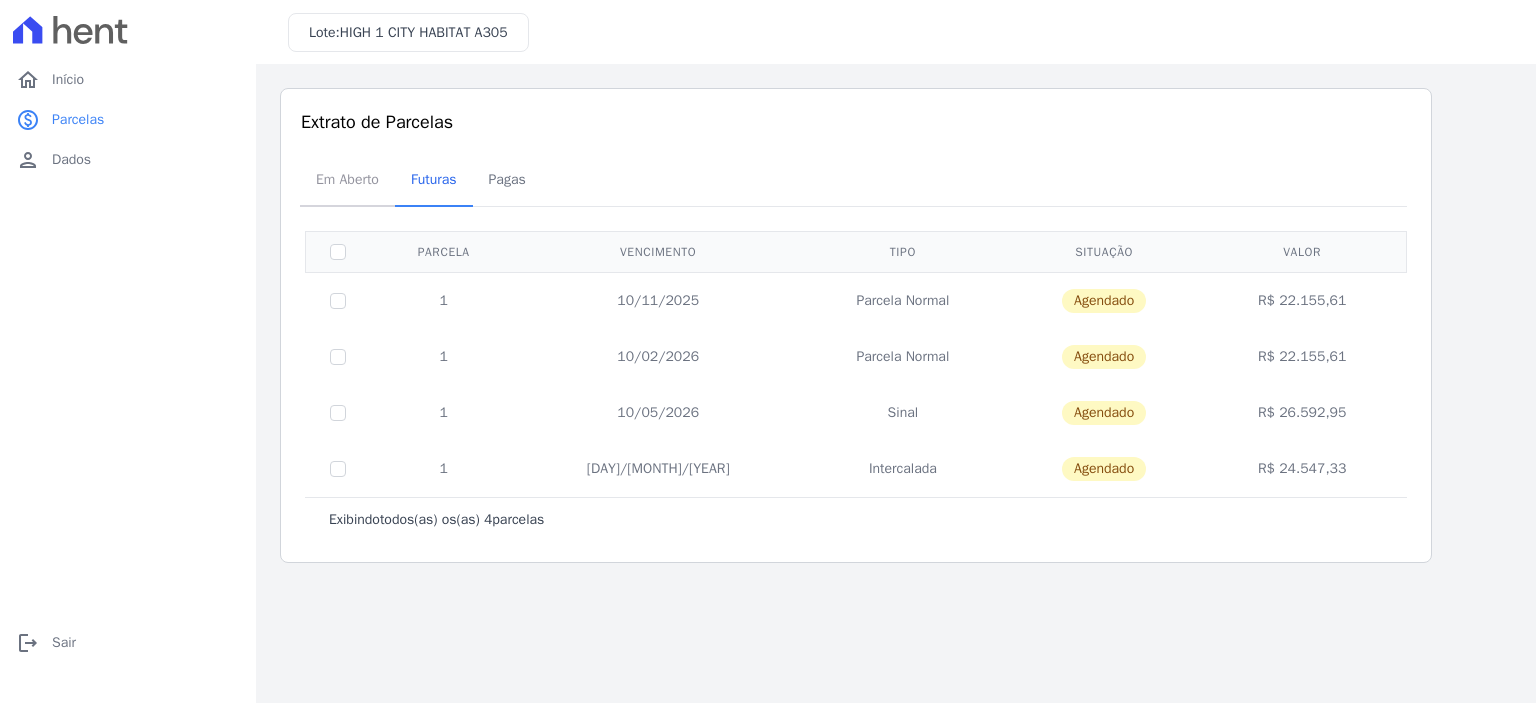 click on "Em Aberto" at bounding box center (347, 179) 